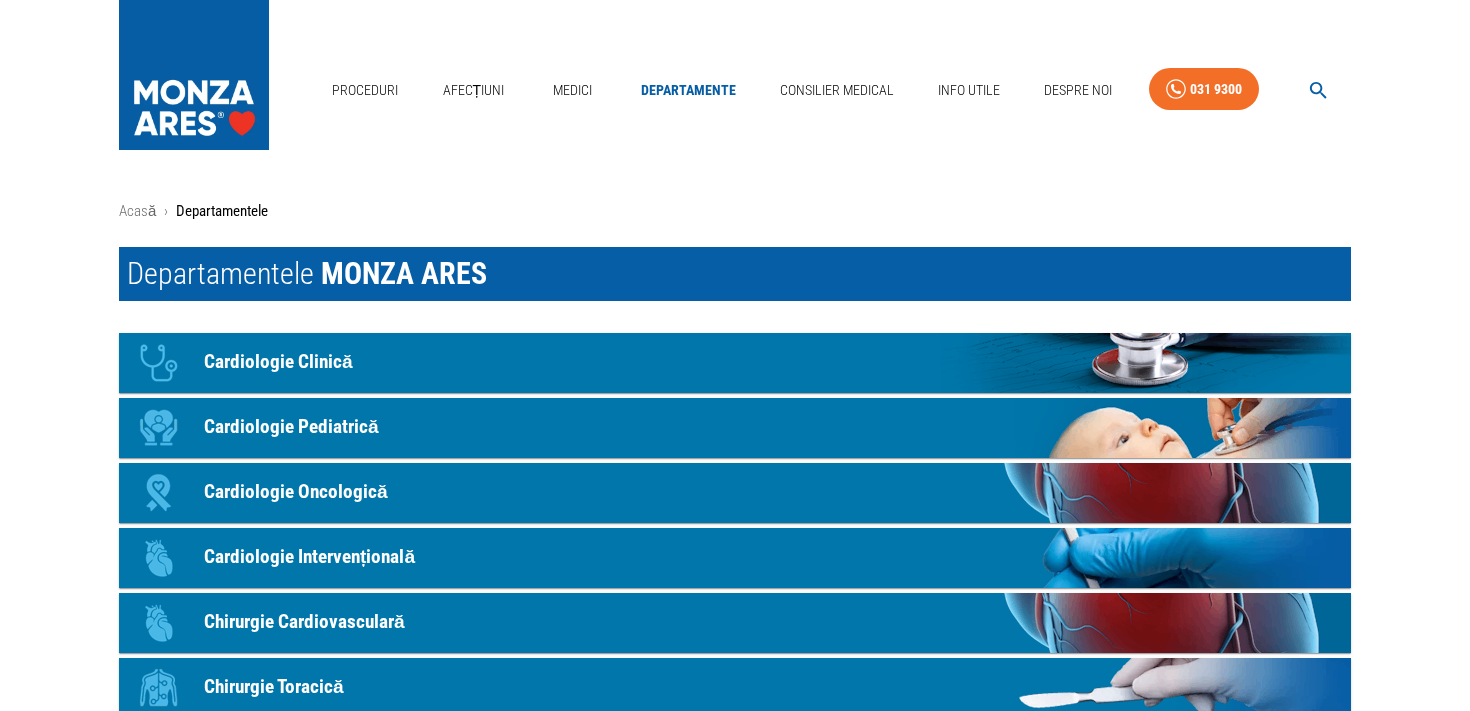 scroll, scrollTop: 0, scrollLeft: 0, axis: both 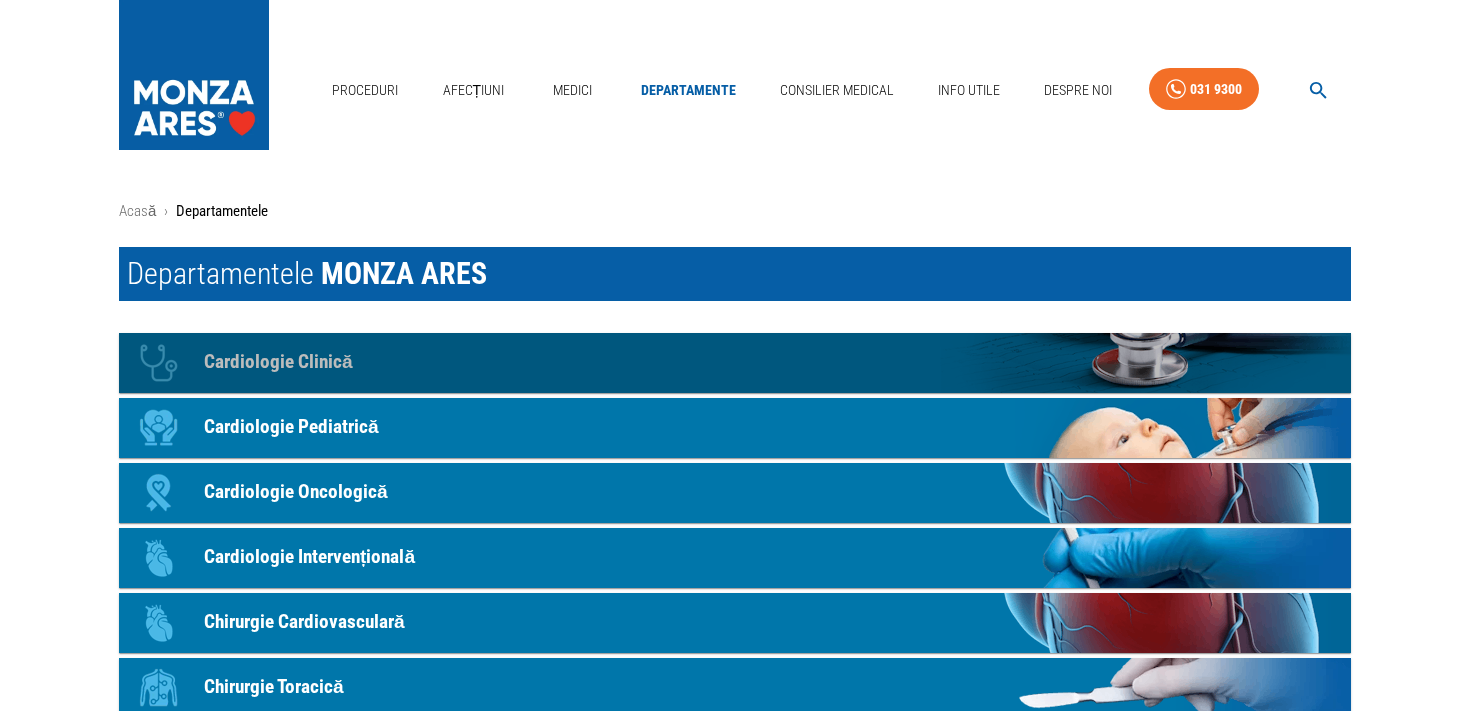 click on "Cardiologie Clinică" at bounding box center (278, 362) 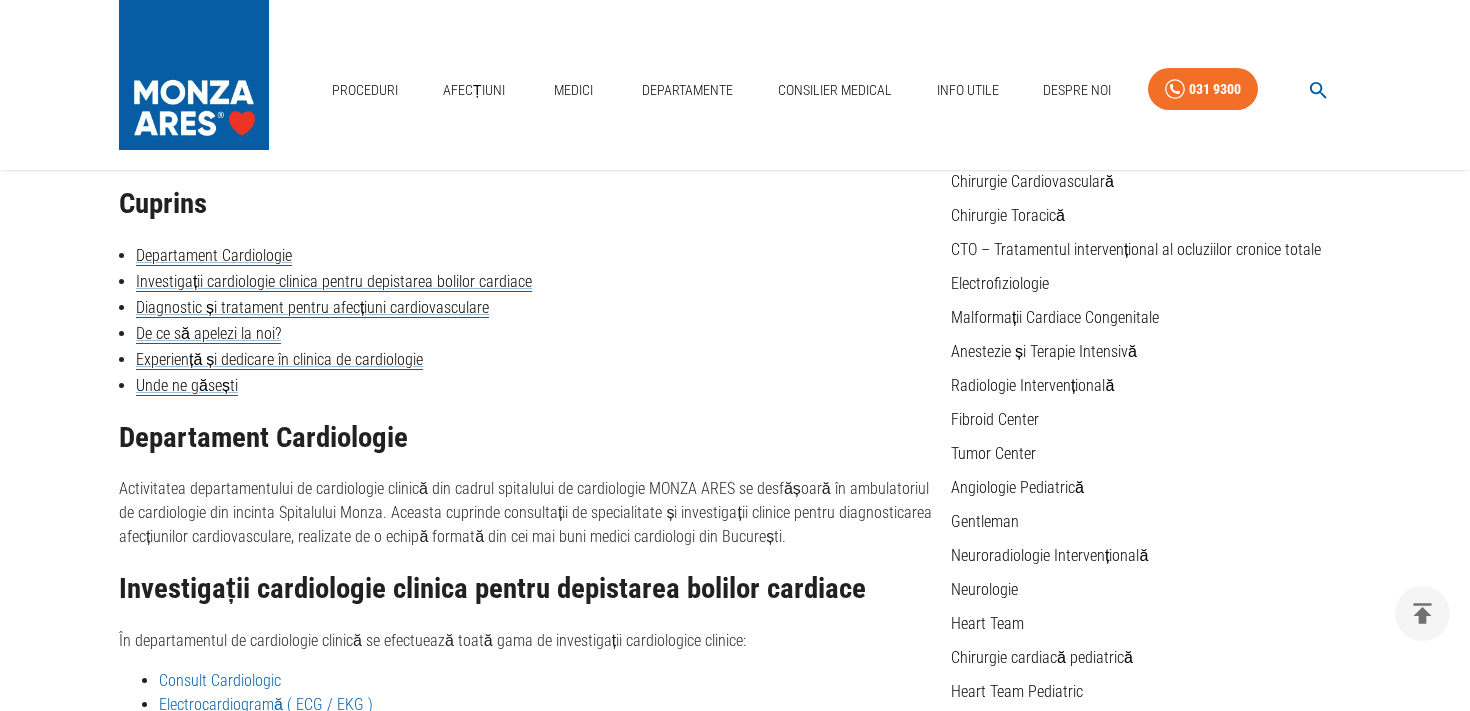 scroll, scrollTop: 0, scrollLeft: 0, axis: both 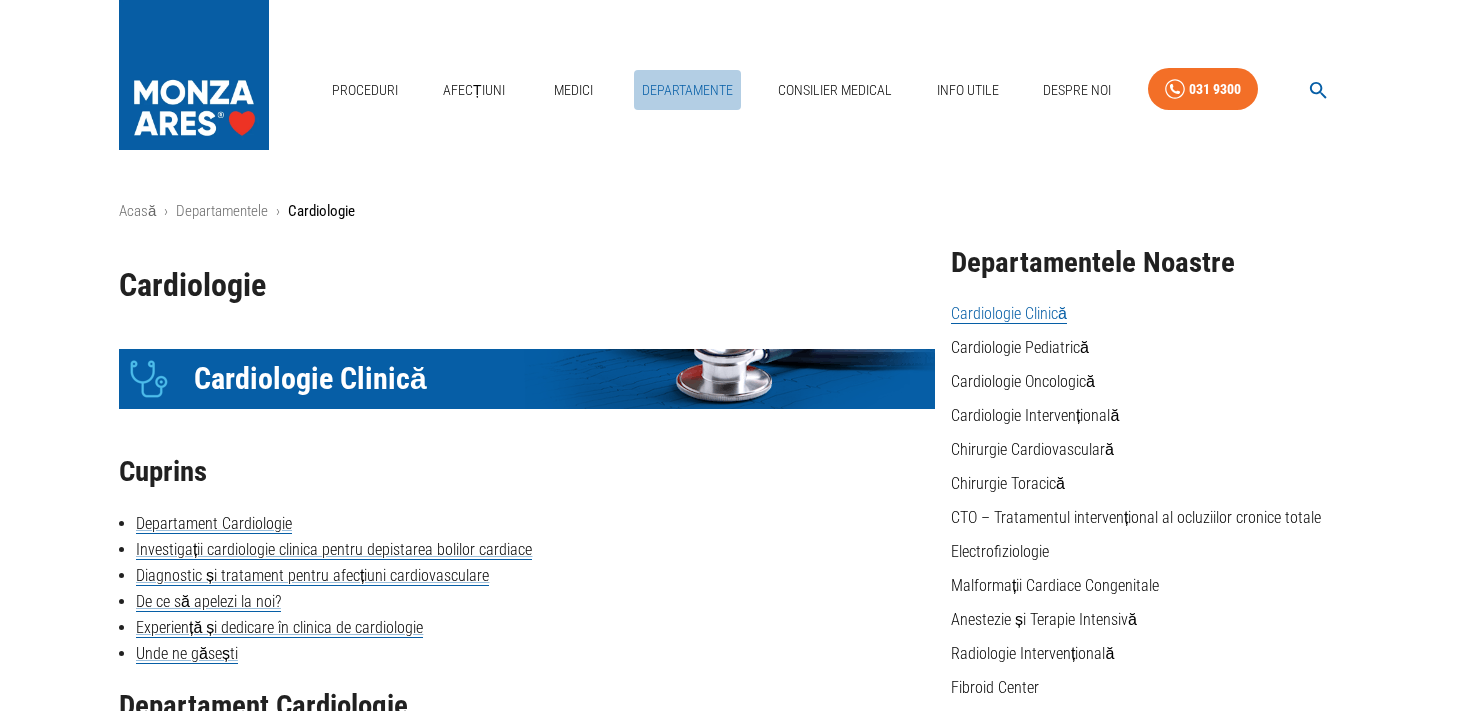 click on "Departamente" at bounding box center [687, 90] 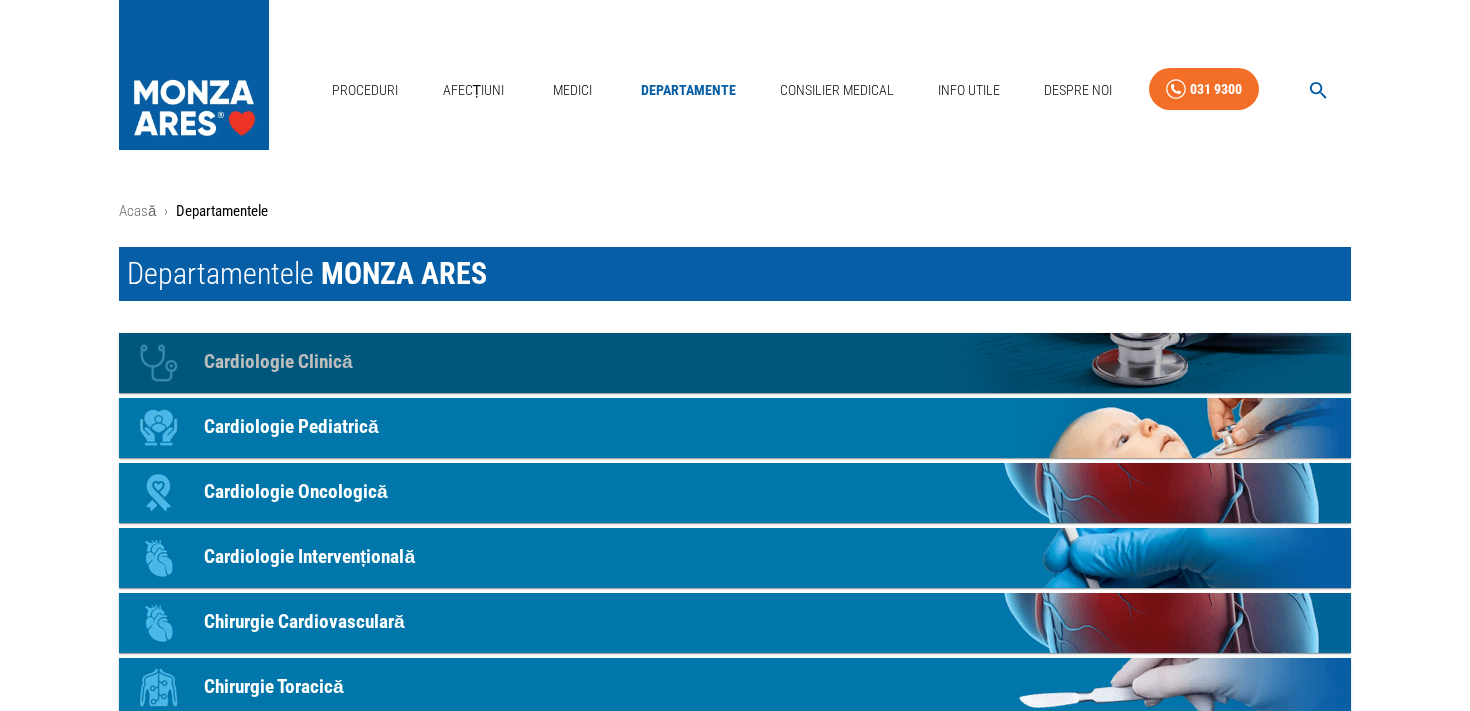 click on "Cardiologie Clinică" at bounding box center [278, 362] 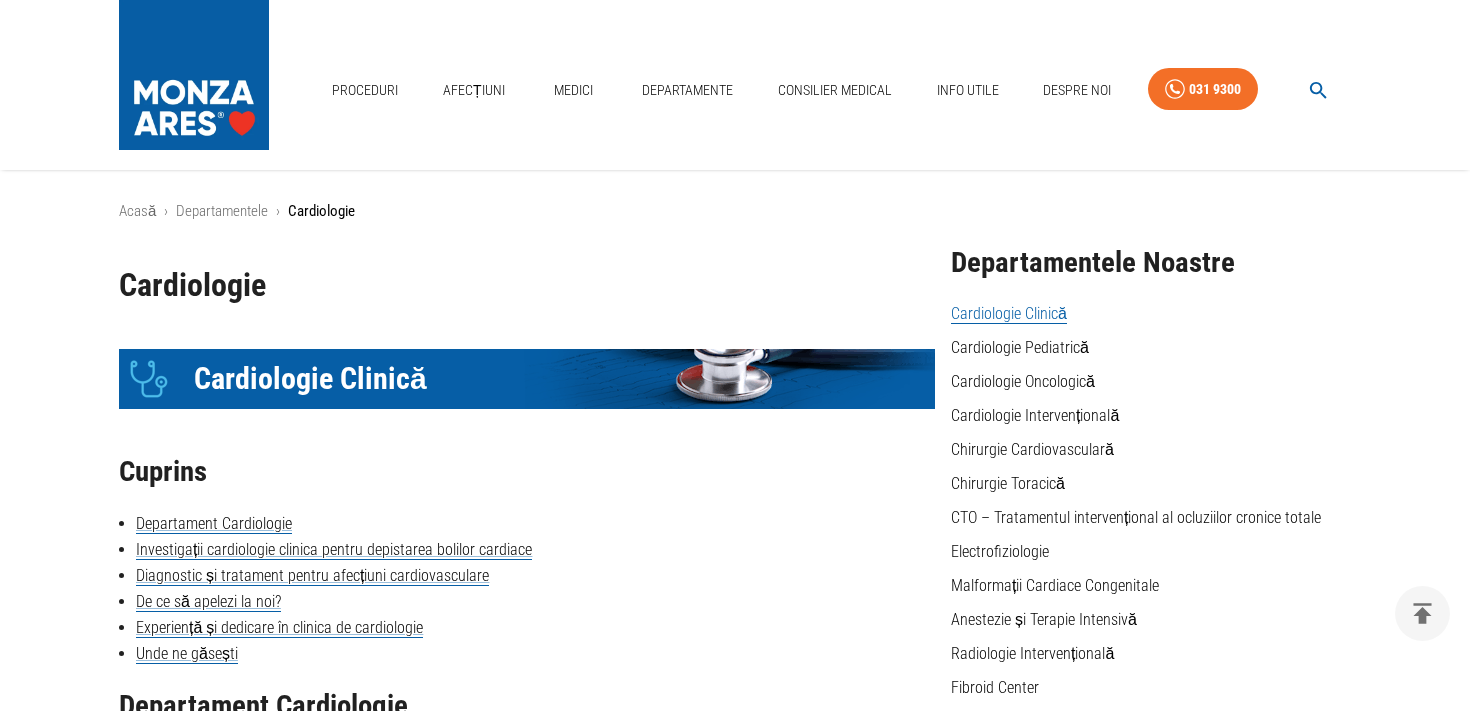 scroll, scrollTop: 268, scrollLeft: 0, axis: vertical 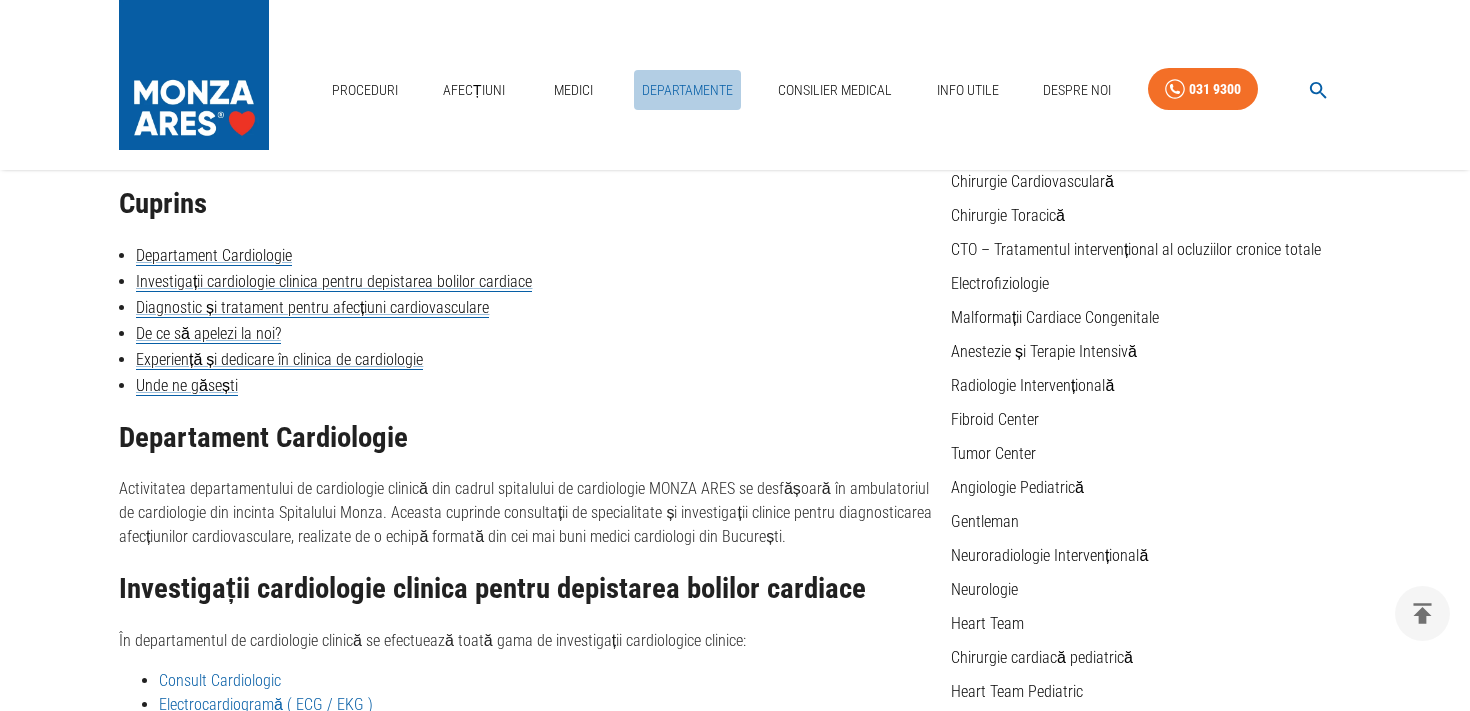 click on "Departamente" at bounding box center [687, 90] 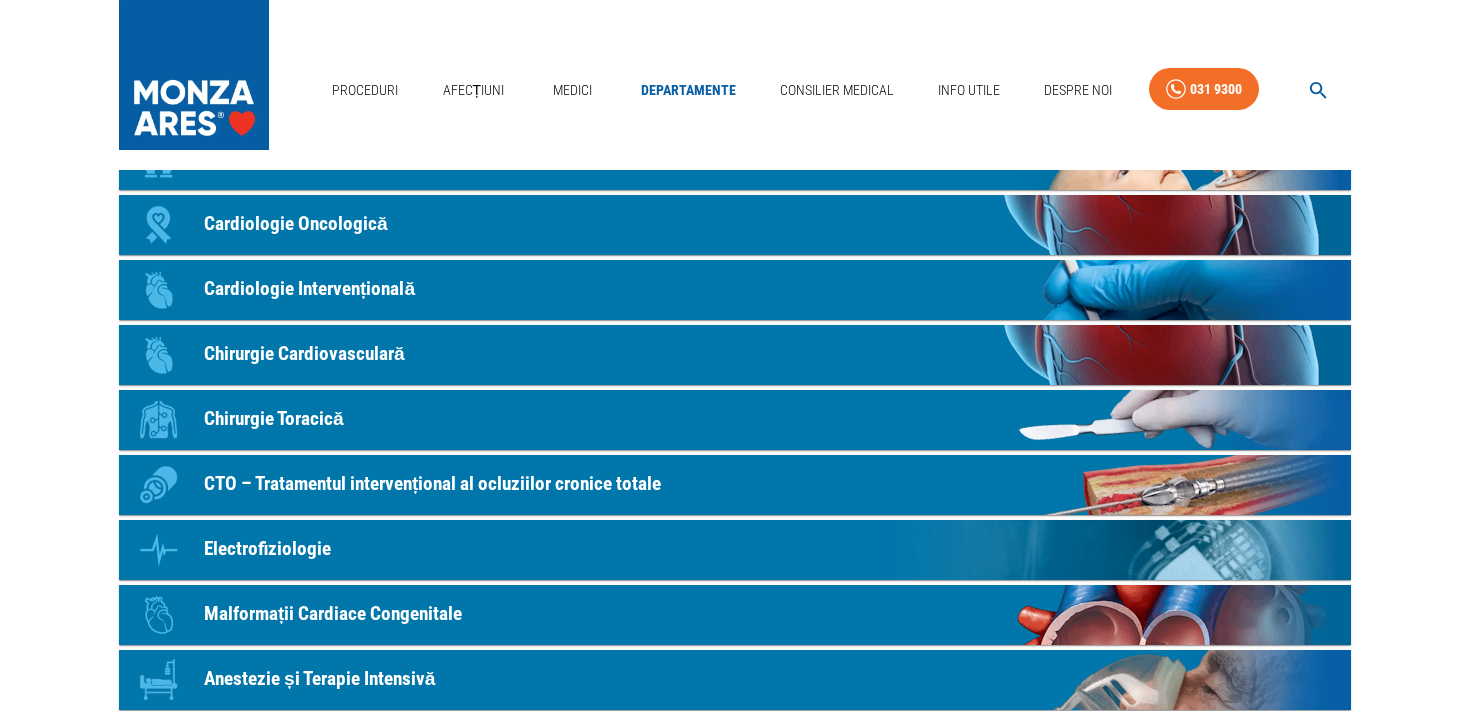 scroll, scrollTop: 0, scrollLeft: 0, axis: both 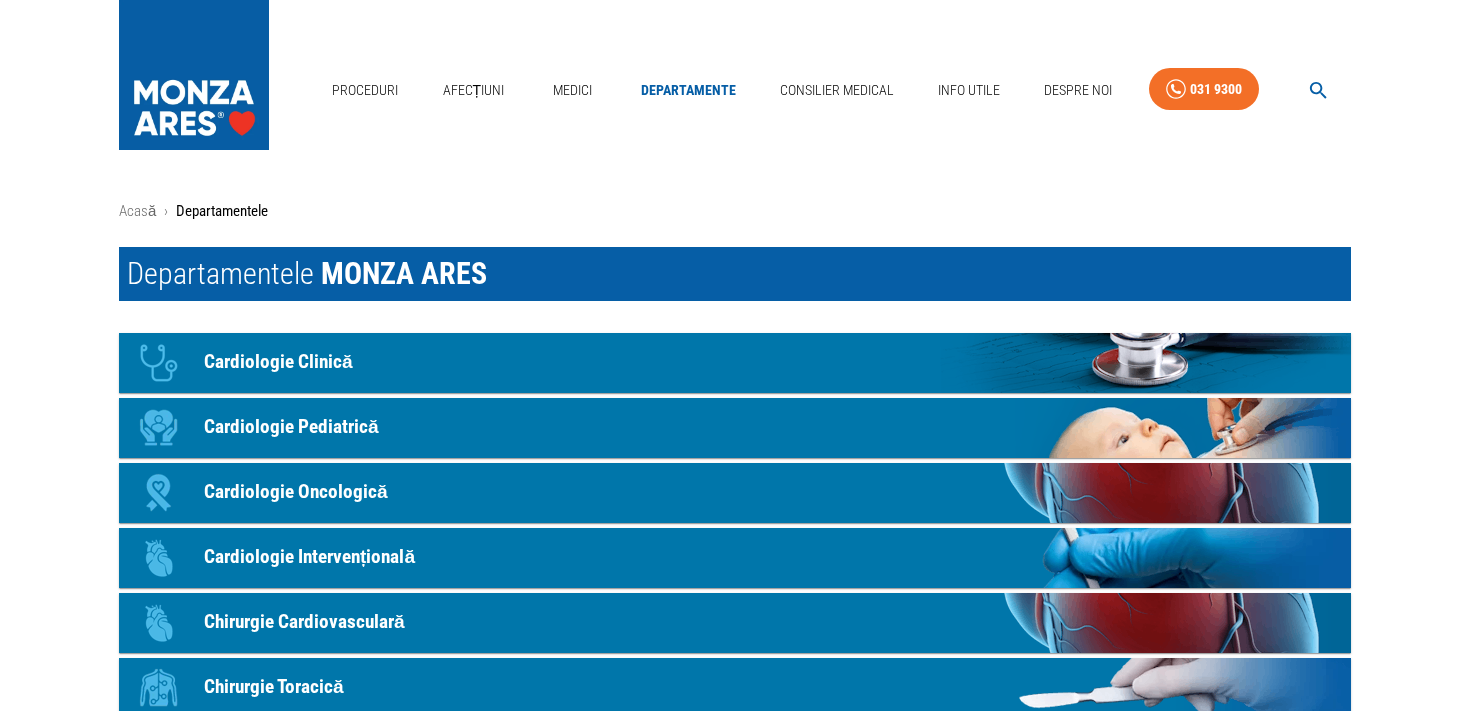 click on "Icon Cardiologie Pediatrică" at bounding box center [735, 428] 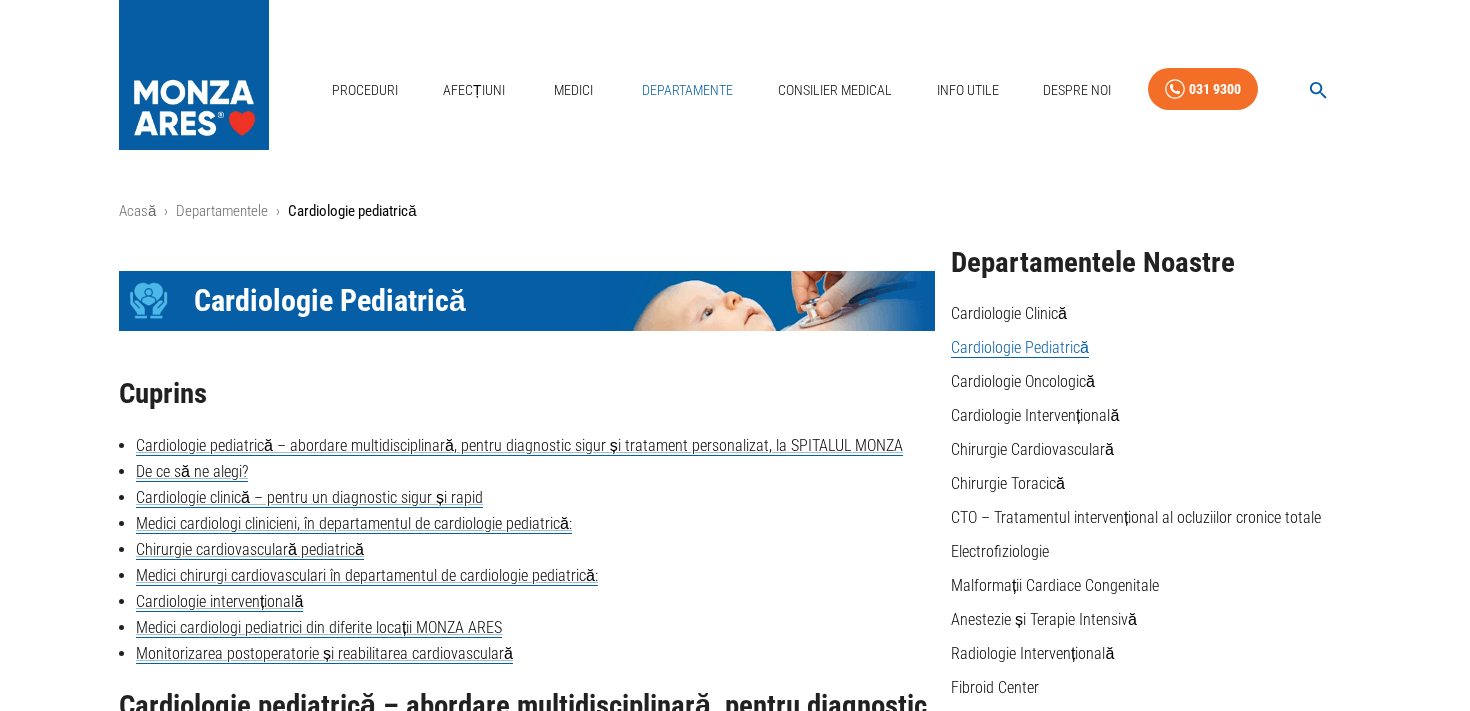 click on "Departamente" at bounding box center (687, 90) 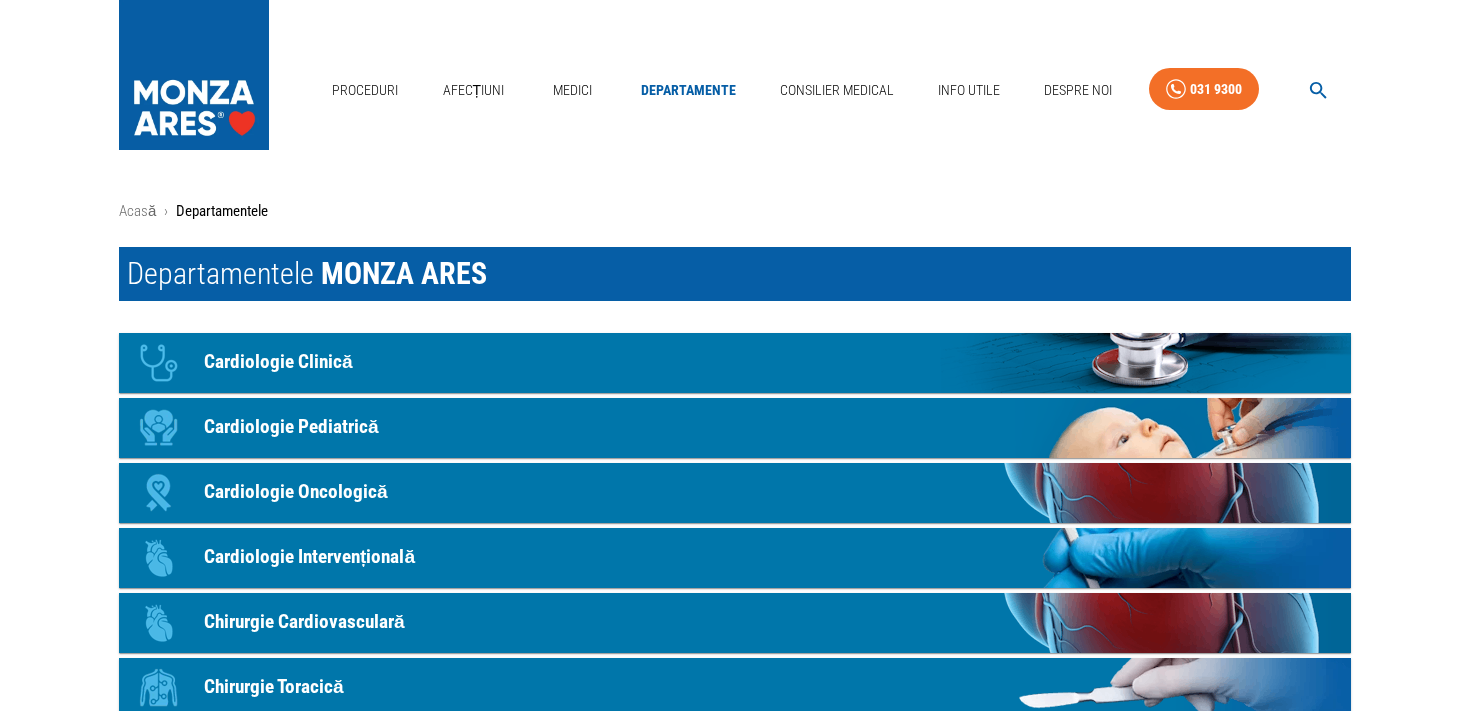 click on "Cardiologie Oncologică" at bounding box center [296, 492] 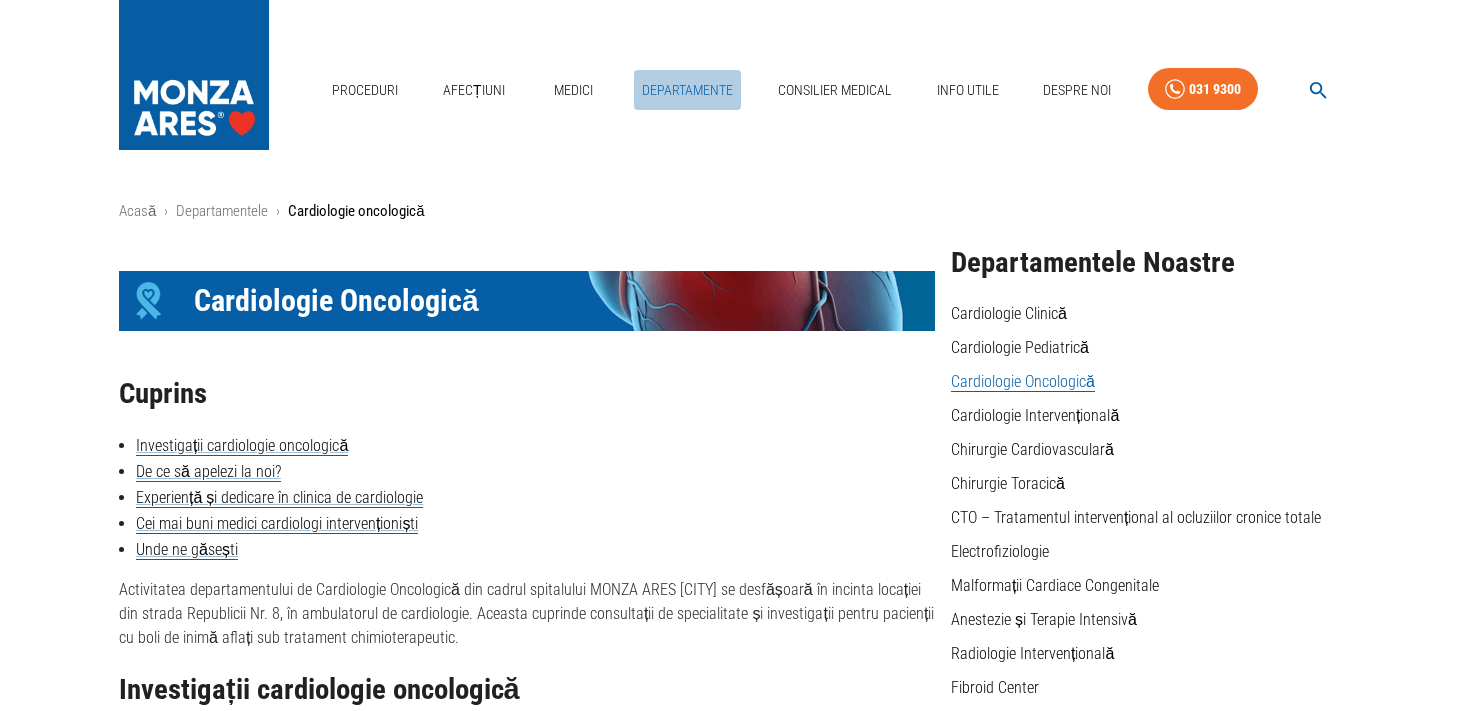 click on "Departamente" at bounding box center [687, 90] 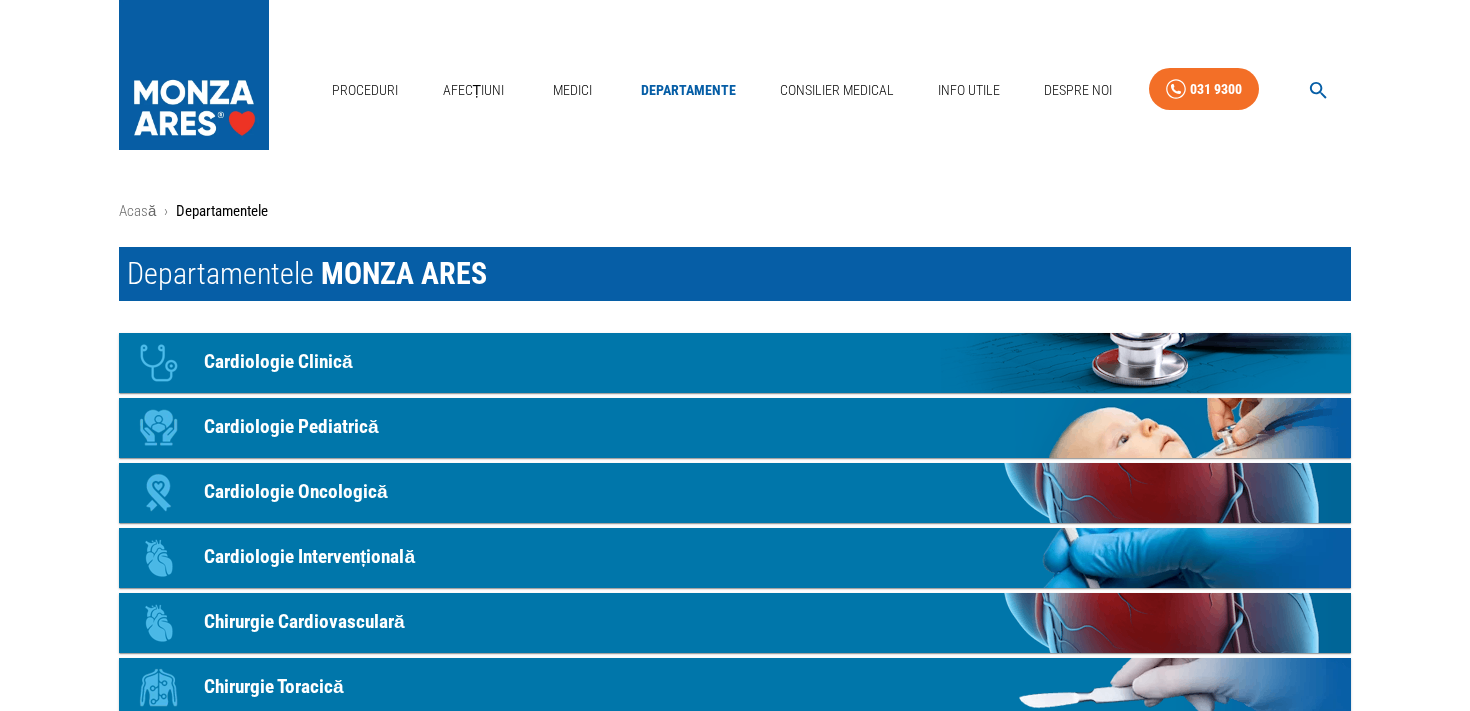 click on "Cardiologie Intervențională" at bounding box center [309, 557] 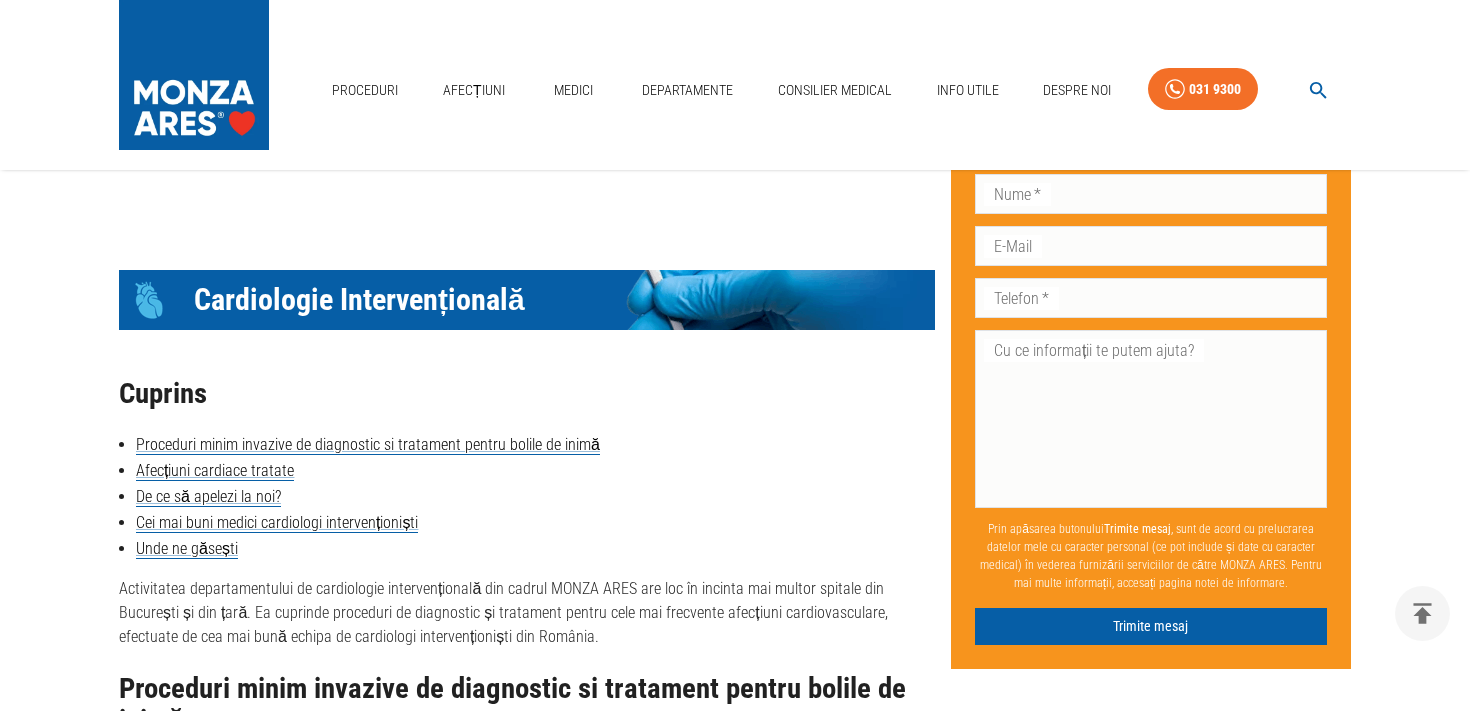scroll, scrollTop: 2479, scrollLeft: 0, axis: vertical 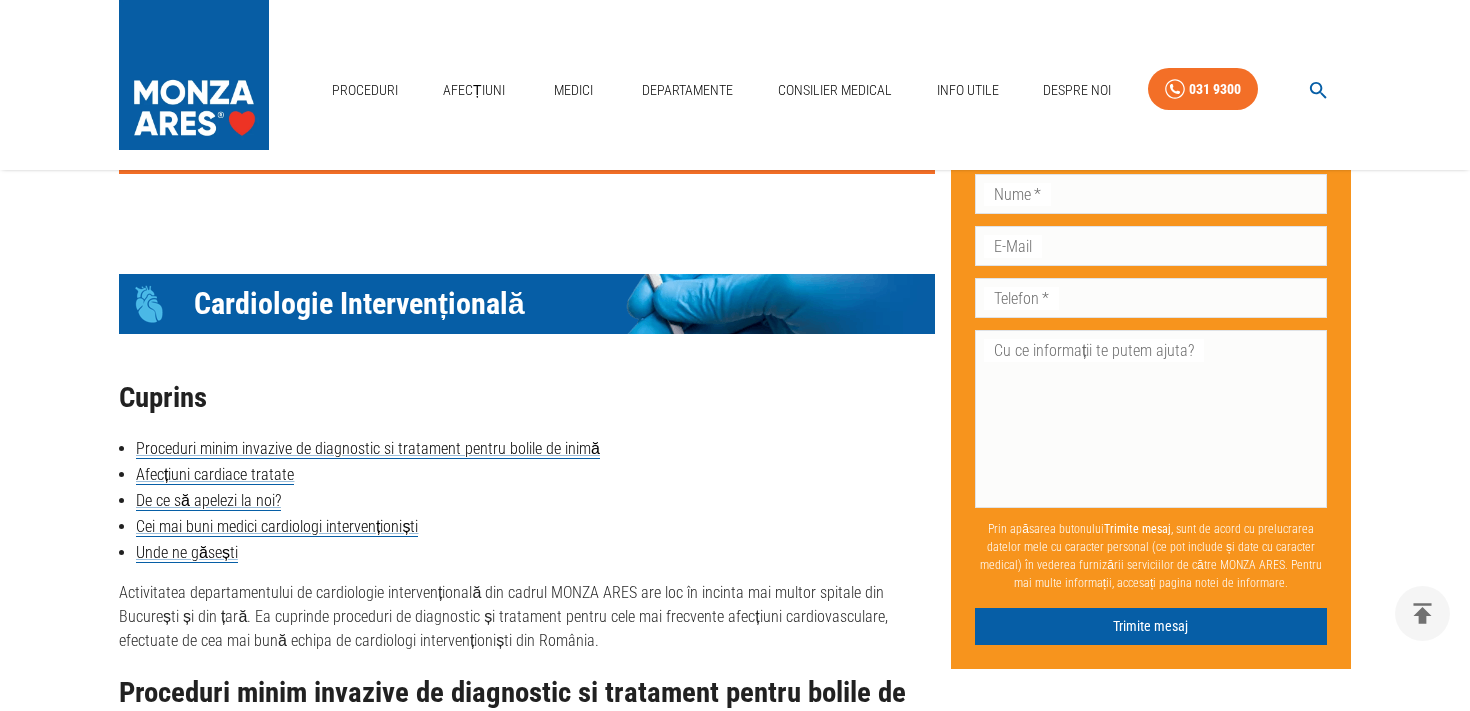 click on "Departamente" at bounding box center [687, 90] 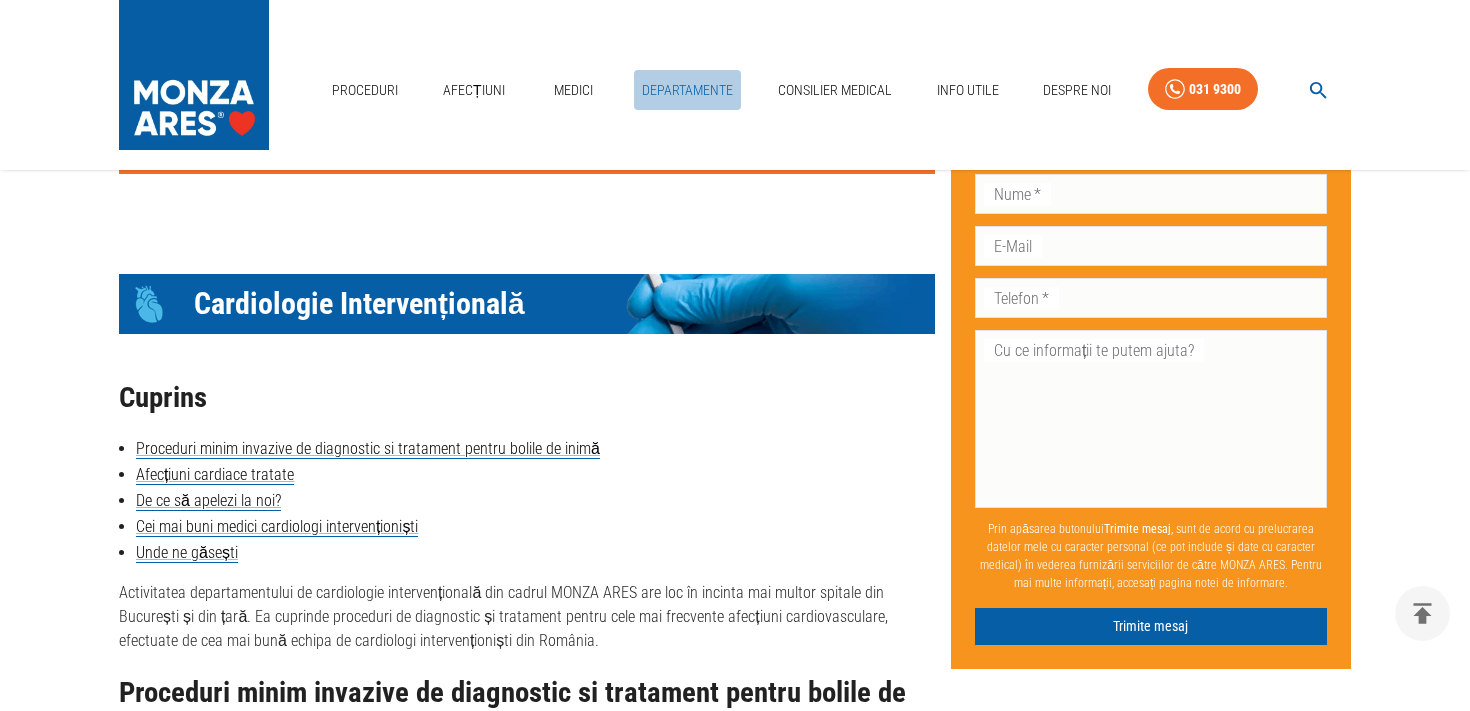 click on "Departamente" at bounding box center [687, 90] 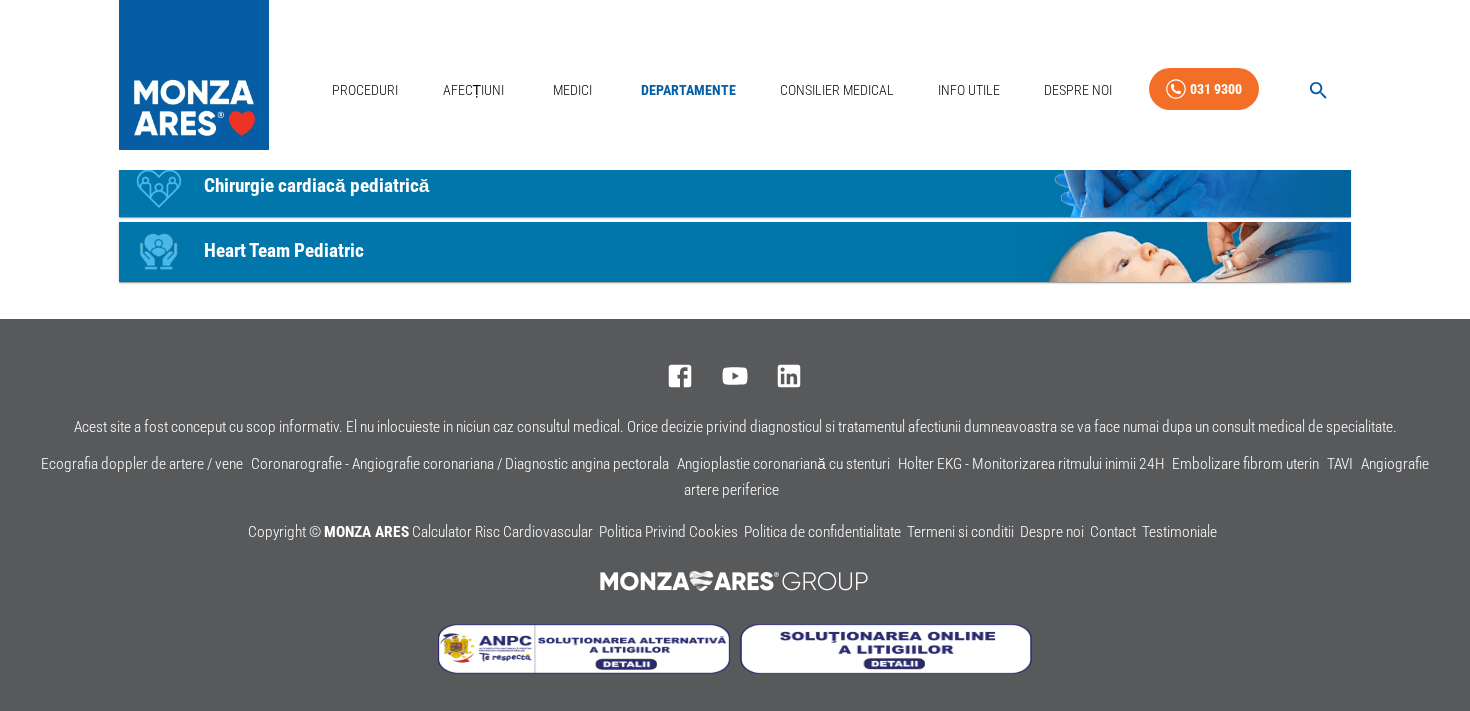 scroll, scrollTop: 0, scrollLeft: 0, axis: both 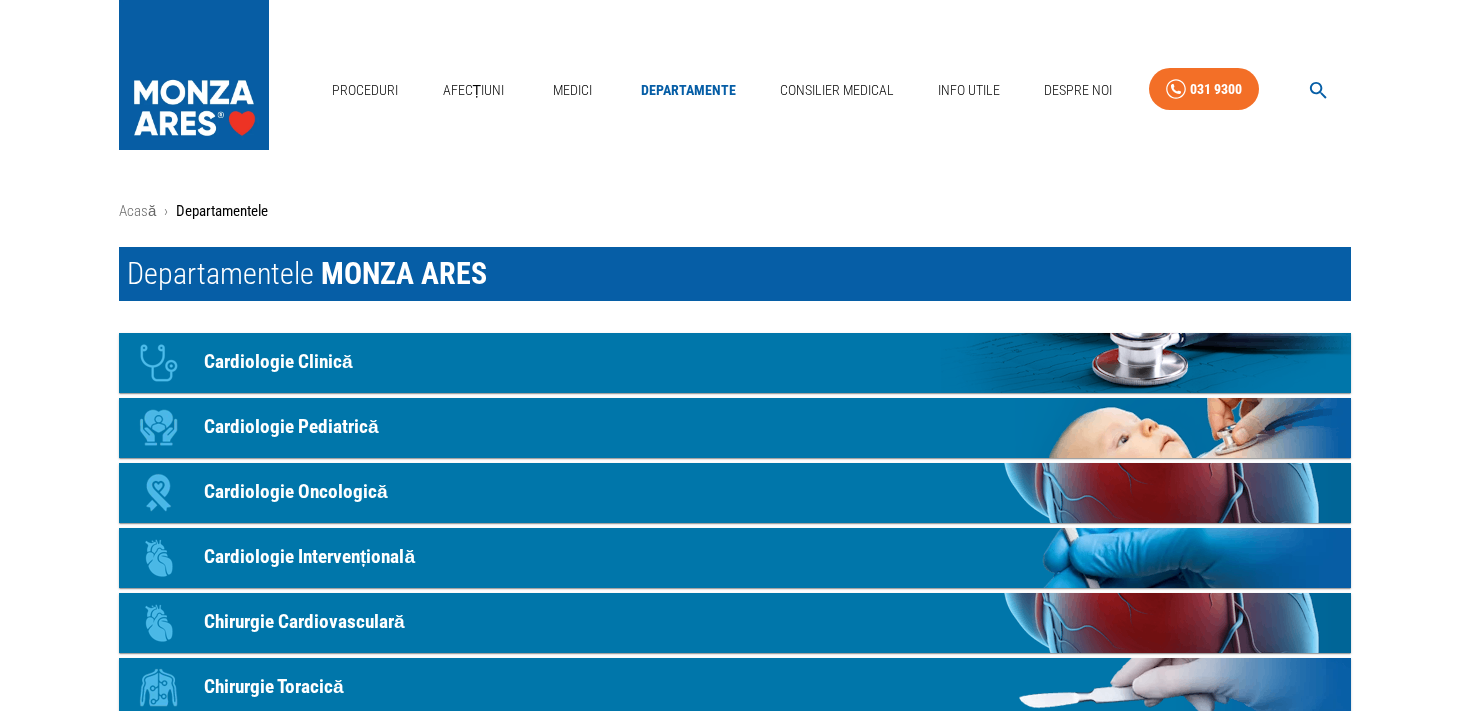 click on "Icon Cardiologie Clinică" at bounding box center [735, 363] 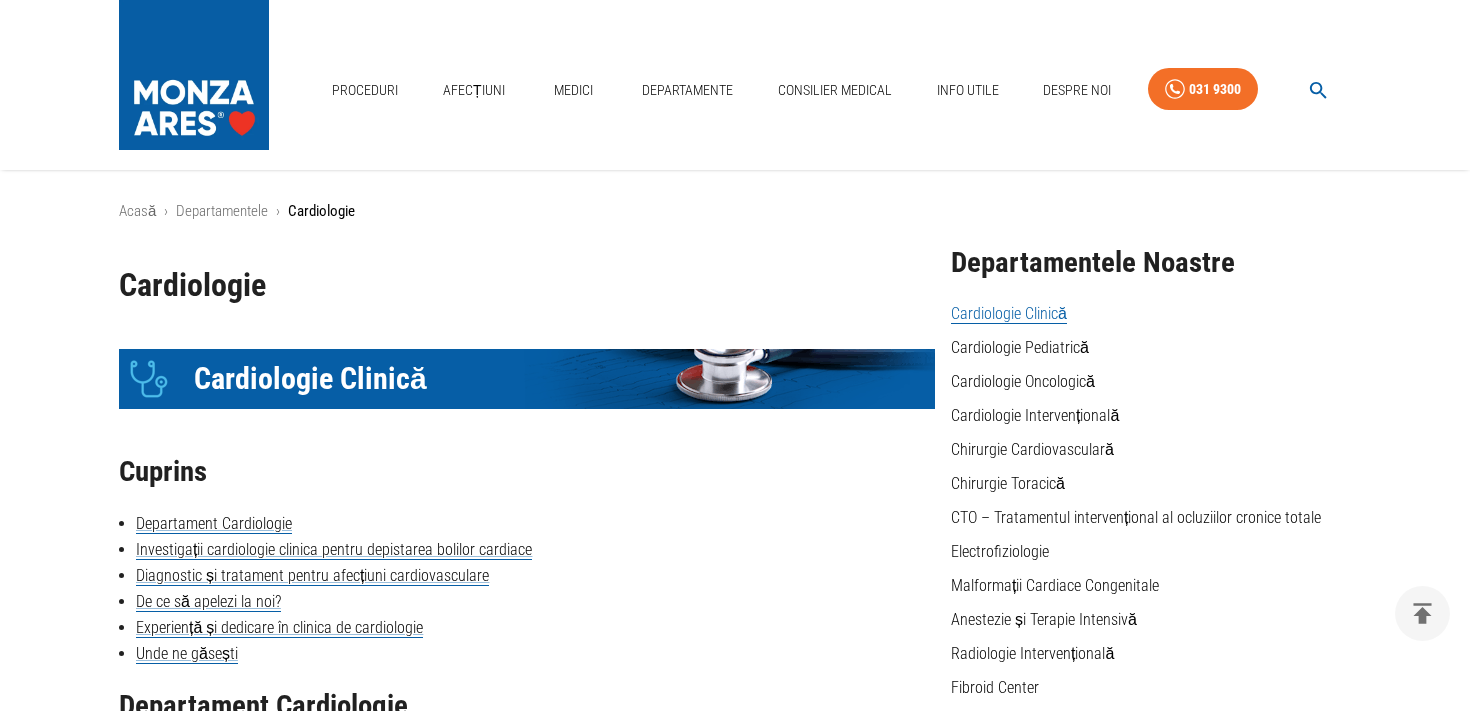 scroll, scrollTop: 268, scrollLeft: 0, axis: vertical 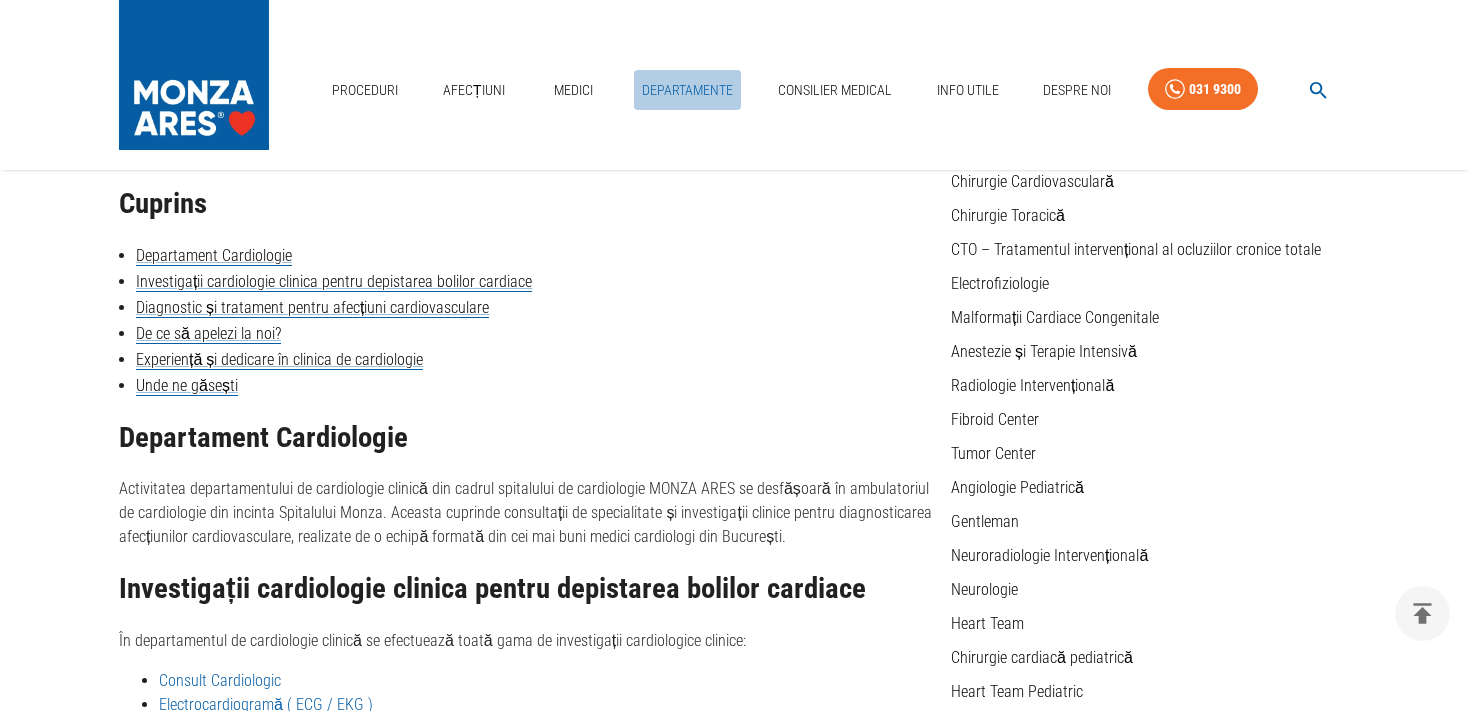 click on "Departamente" at bounding box center (687, 90) 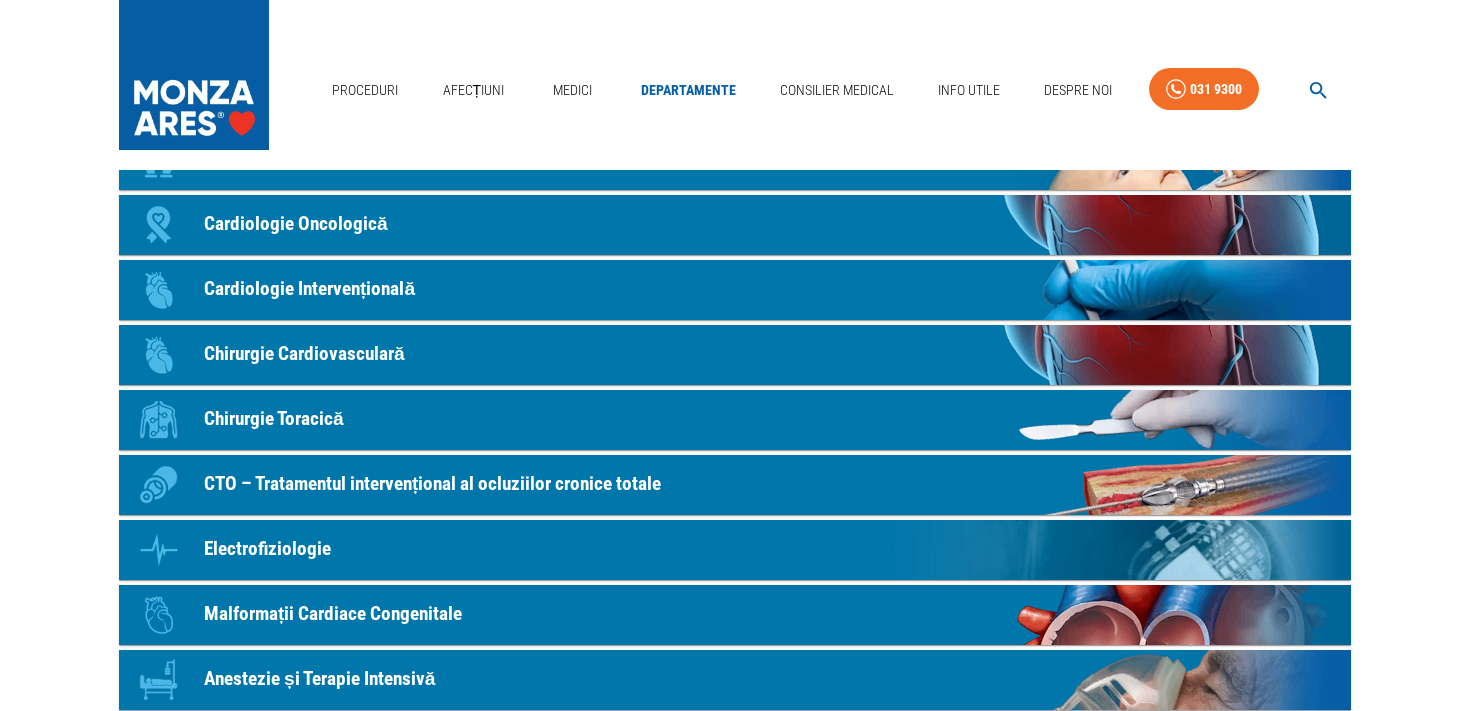 scroll, scrollTop: 0, scrollLeft: 0, axis: both 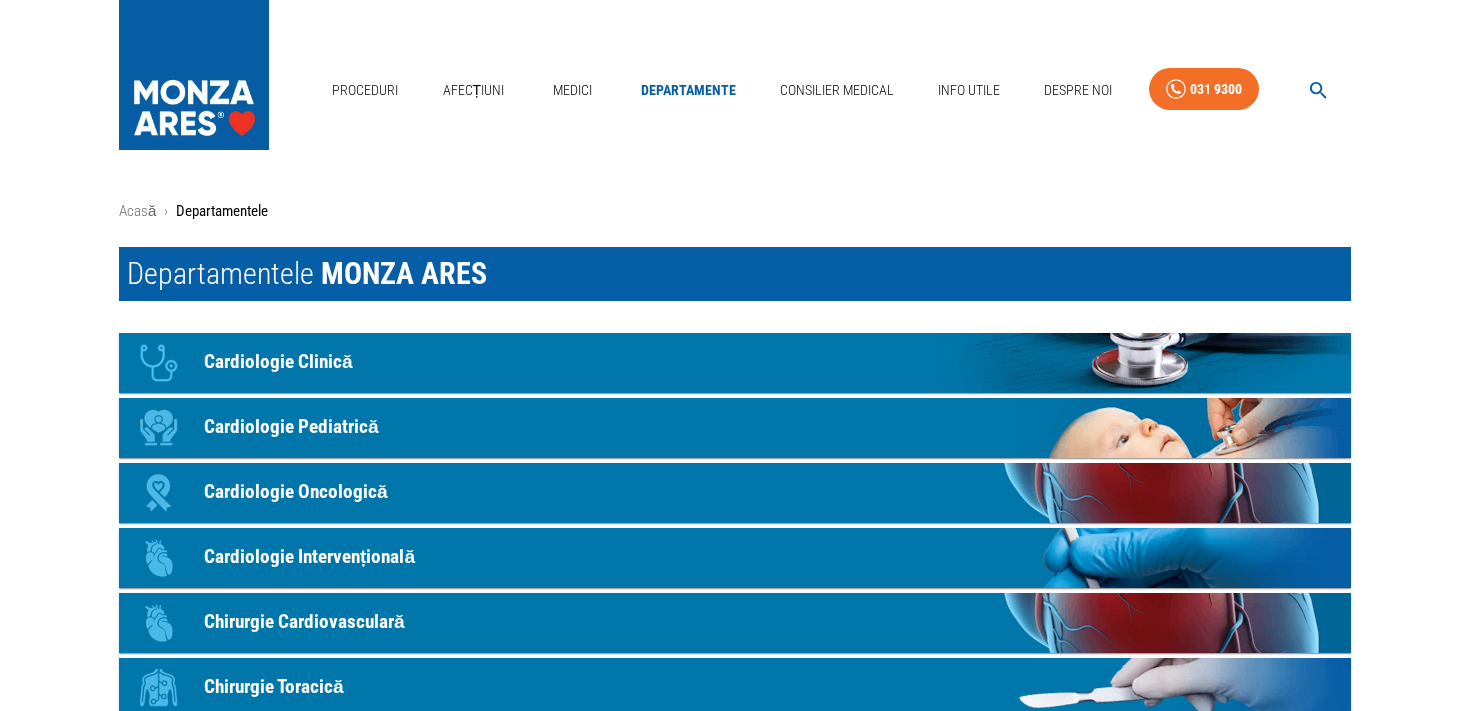 click on "Chirurgie Cardiovasculară" at bounding box center (304, 622) 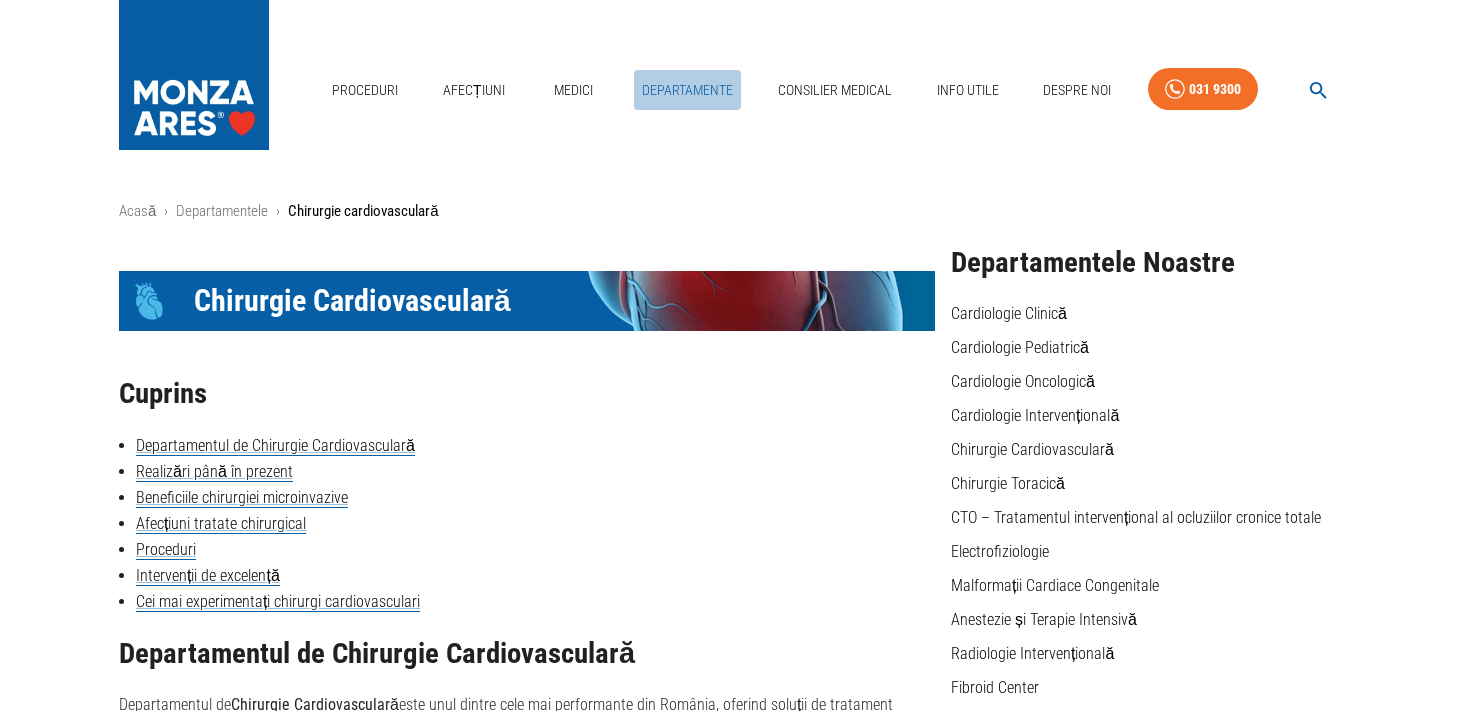 click on "Departamente" at bounding box center [687, 90] 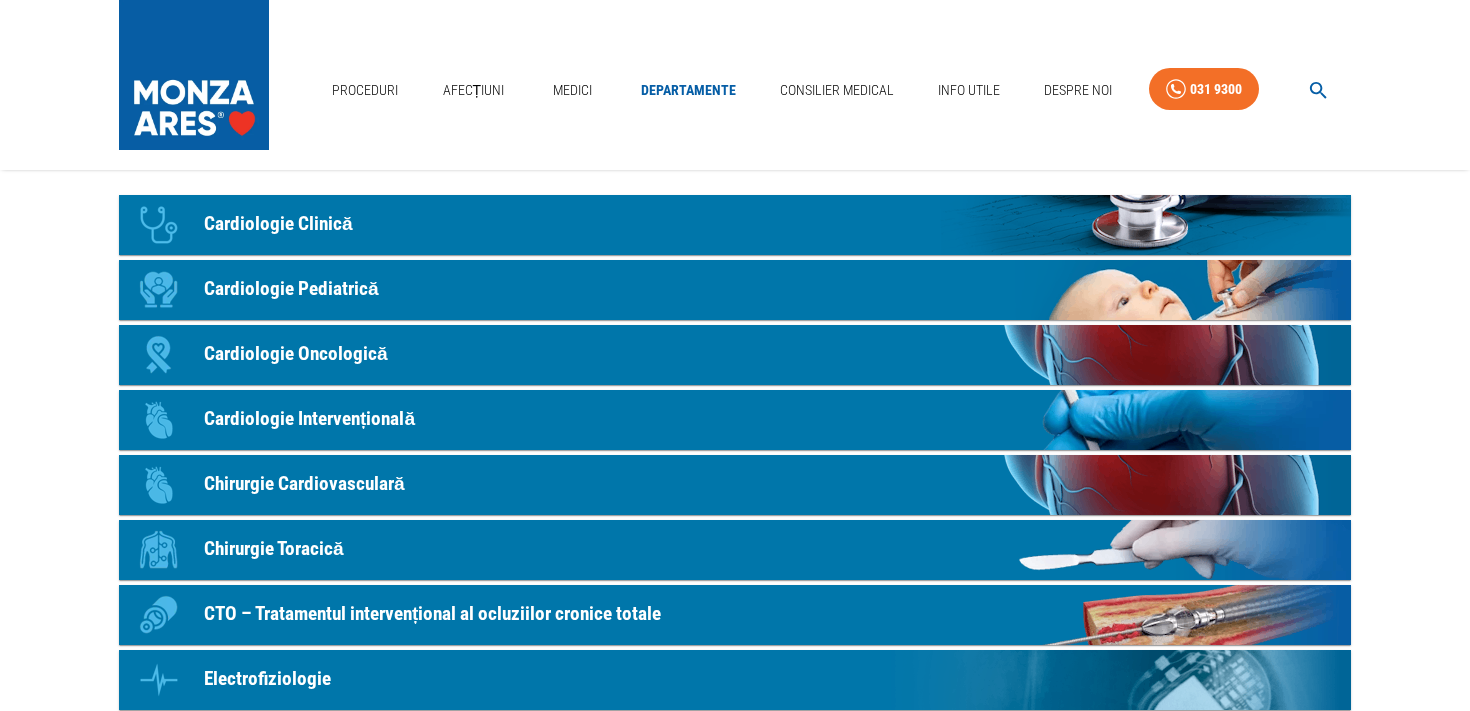 scroll, scrollTop: 149, scrollLeft: 0, axis: vertical 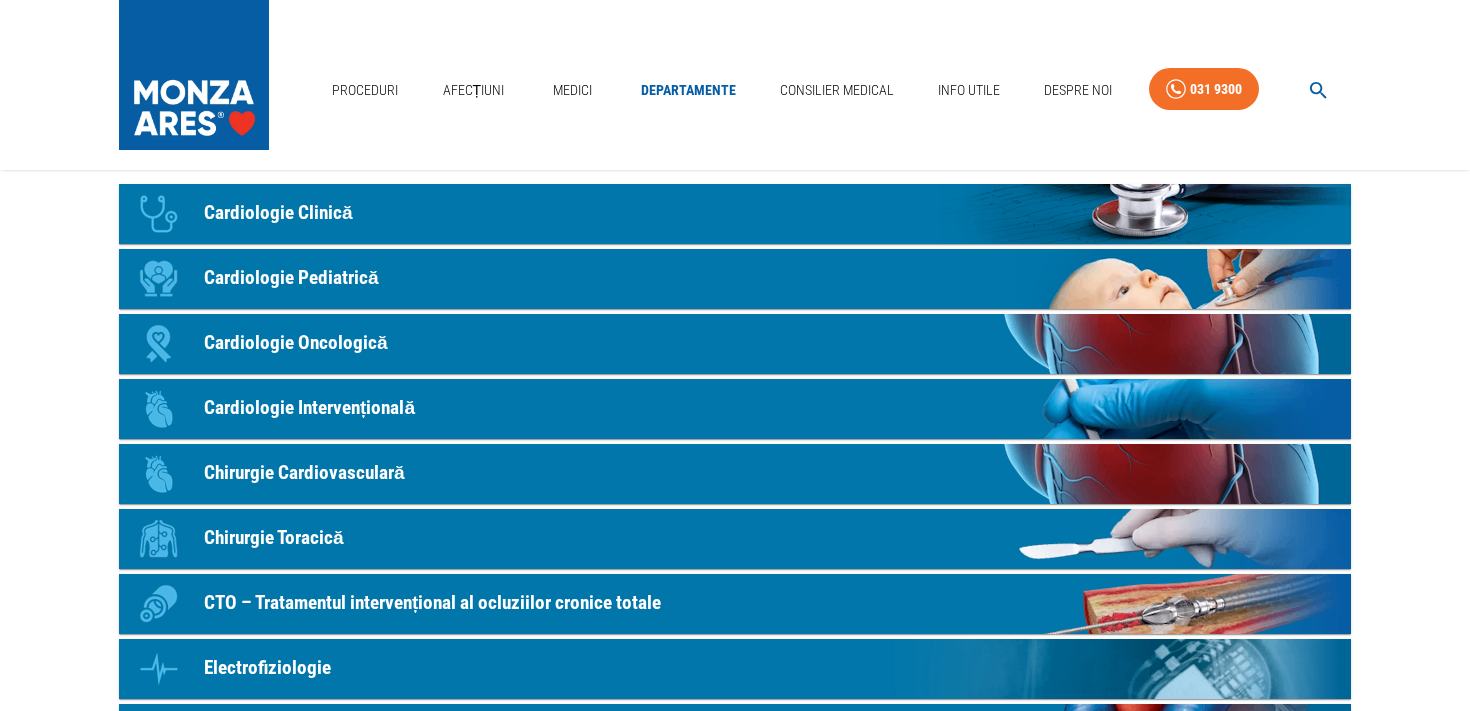click on "Chirurgie Toracică" at bounding box center (274, 538) 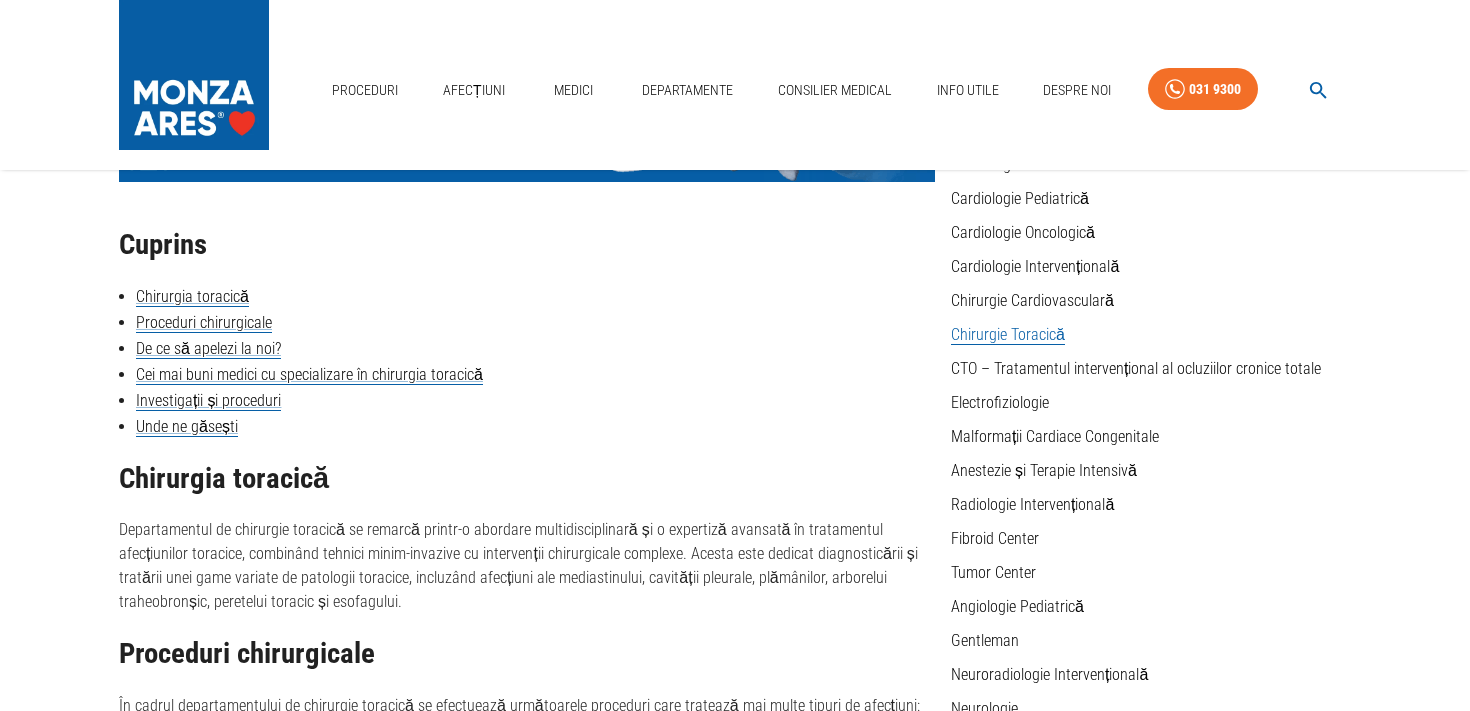 scroll, scrollTop: 0, scrollLeft: 0, axis: both 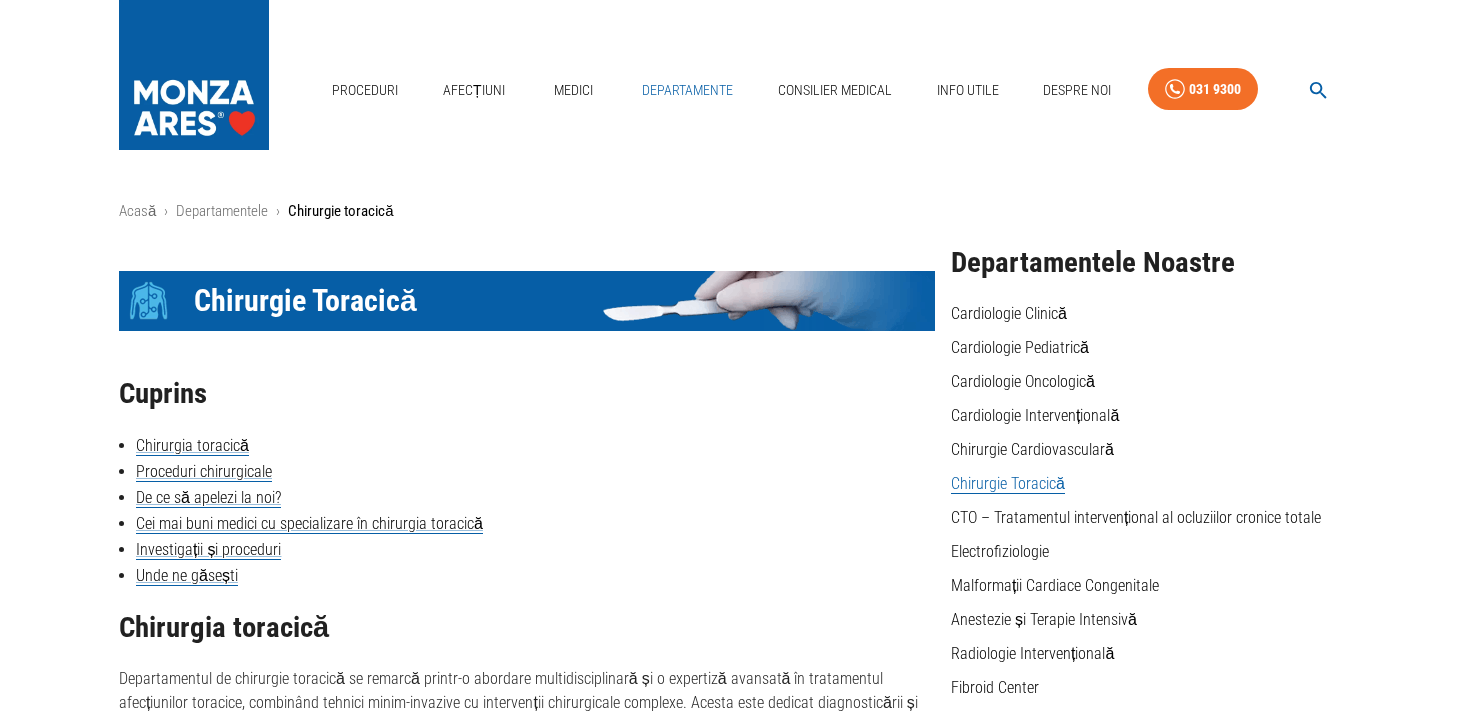 click on "Departamente" at bounding box center [687, 90] 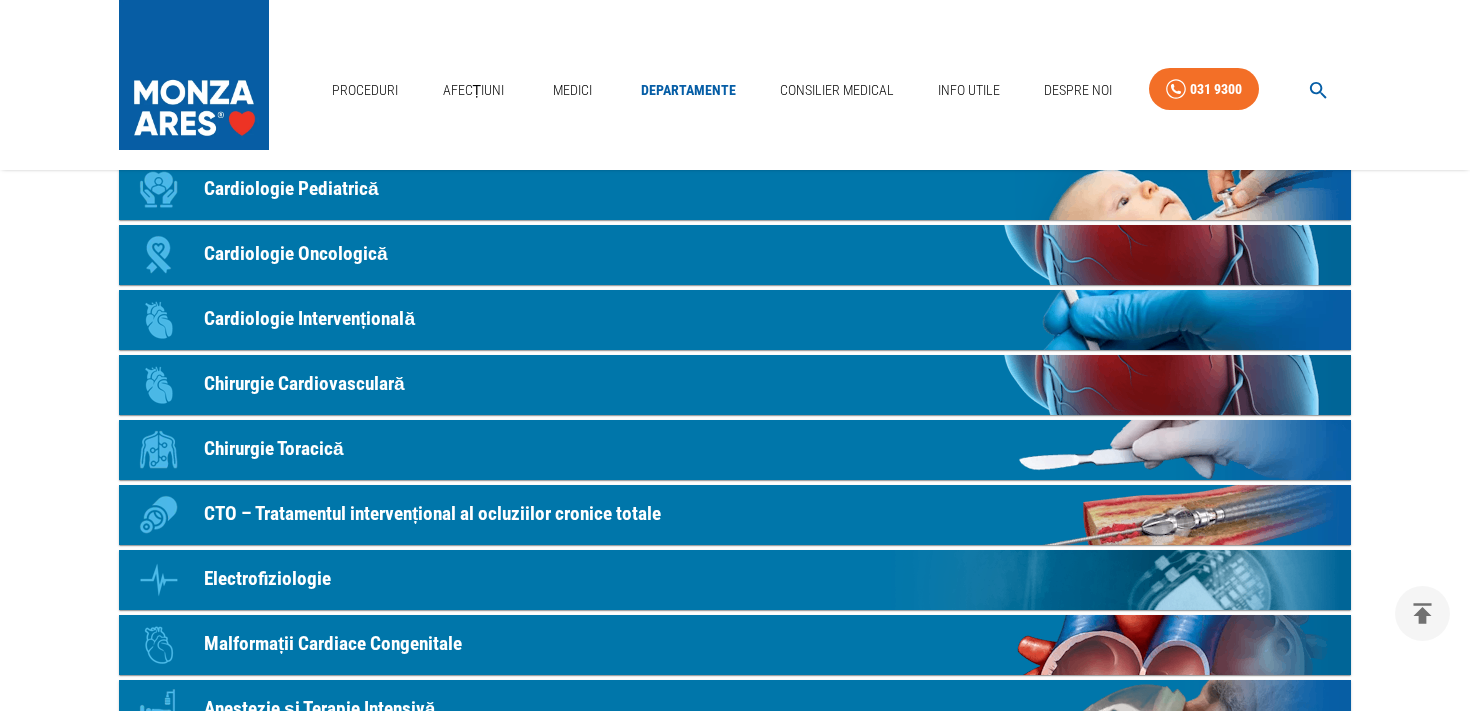 scroll, scrollTop: 250, scrollLeft: 0, axis: vertical 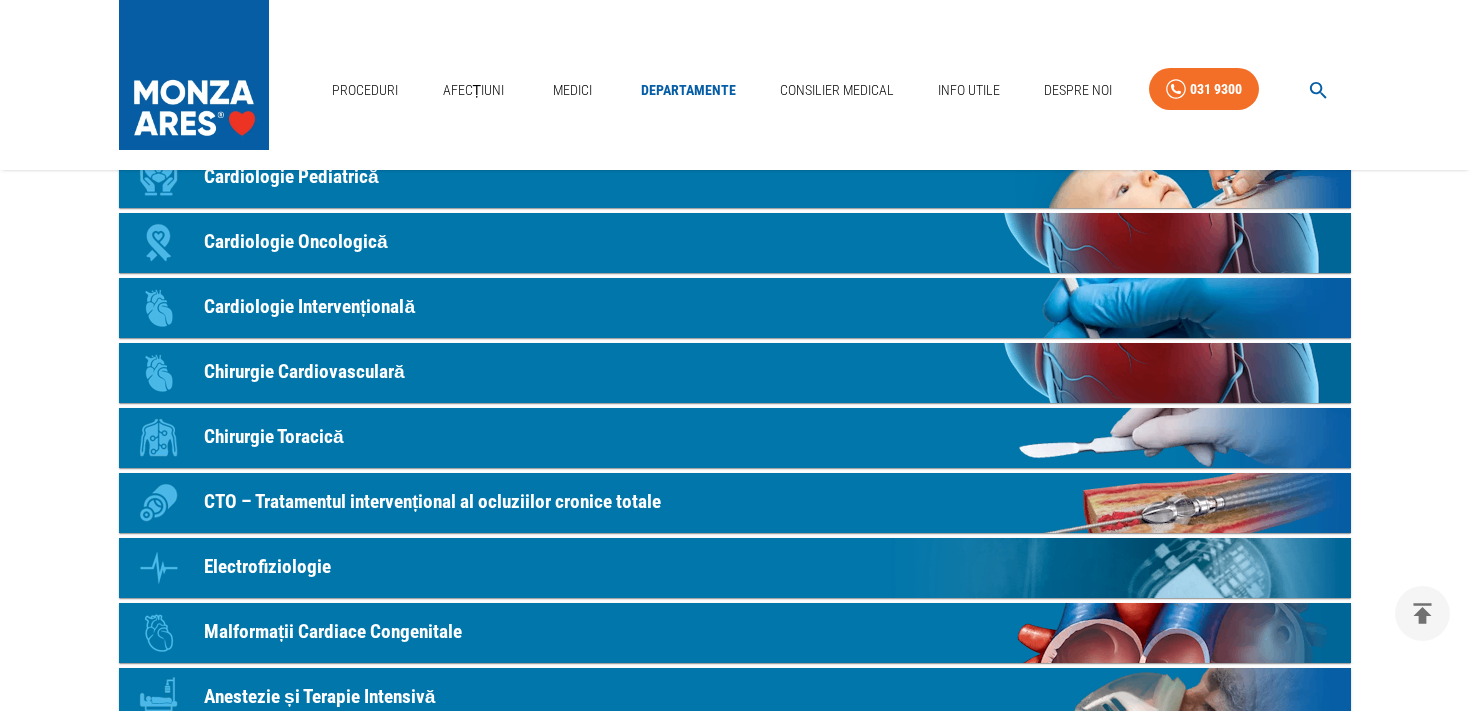 click on "CTO – Tratamentul intervențional al ocluziilor cronice totale" at bounding box center [432, 502] 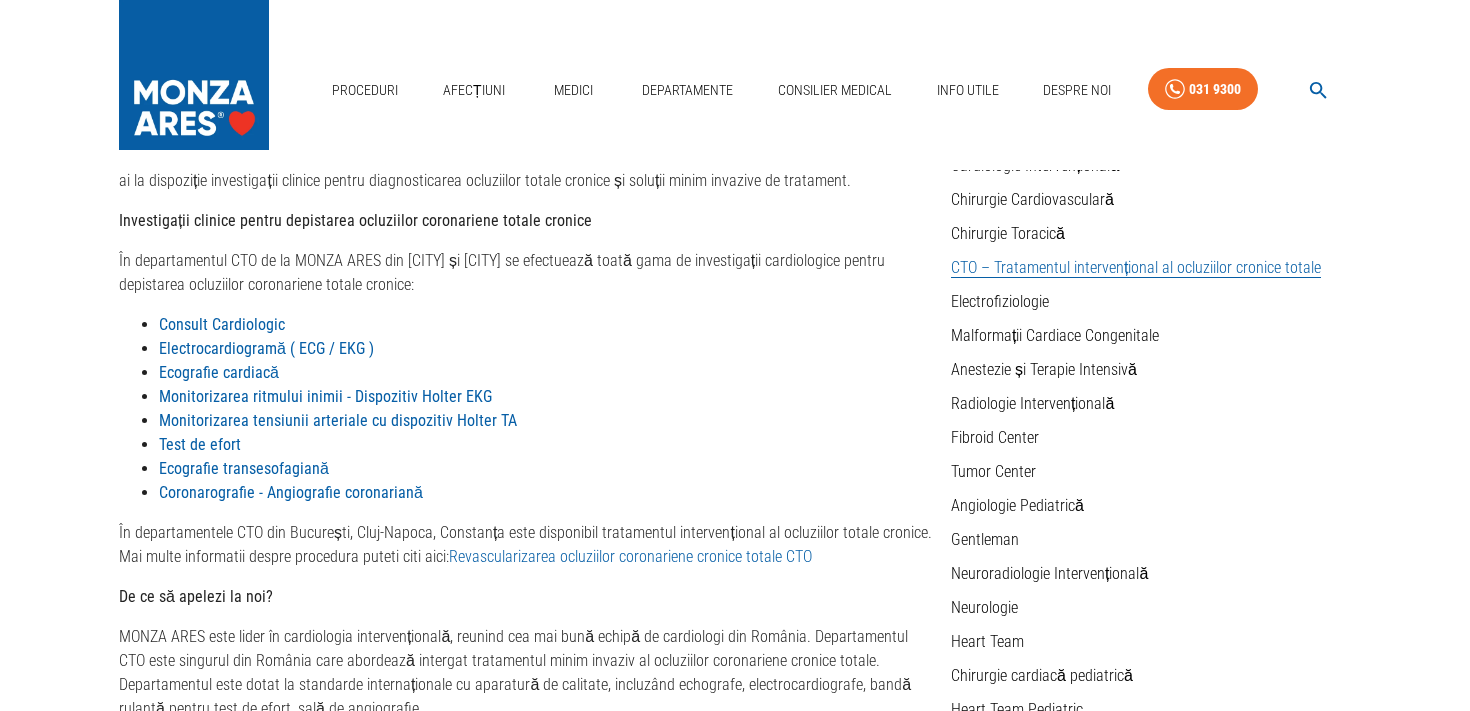 scroll, scrollTop: 0, scrollLeft: 0, axis: both 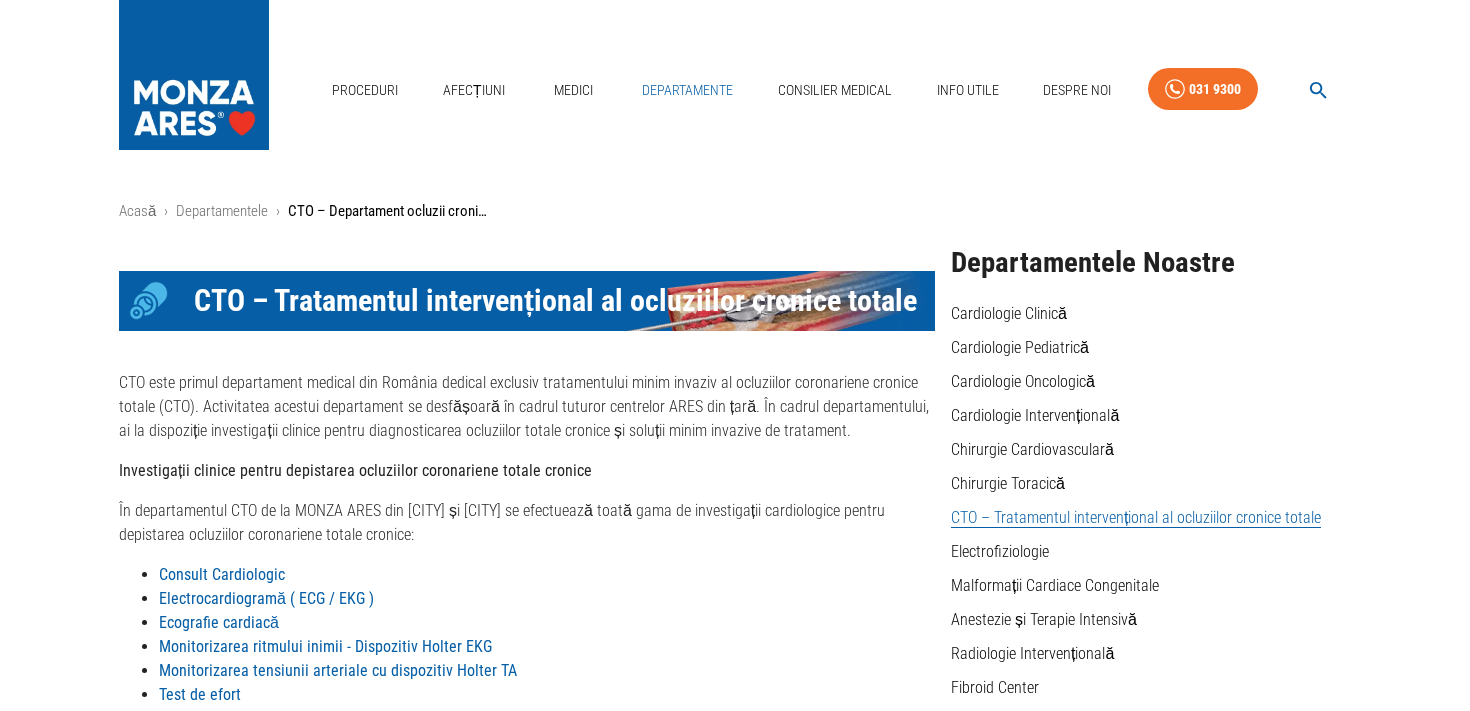 click on "Departamente" at bounding box center [687, 90] 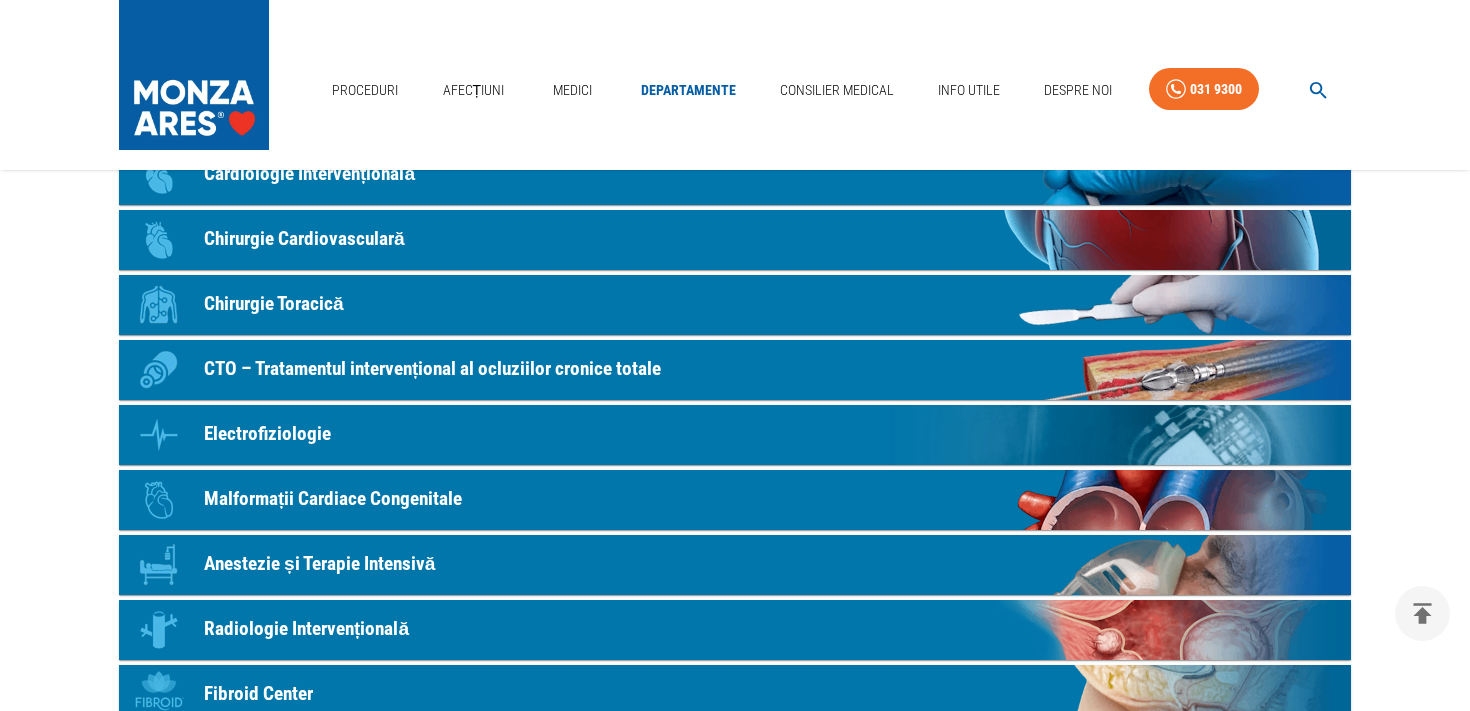 scroll, scrollTop: 385, scrollLeft: 0, axis: vertical 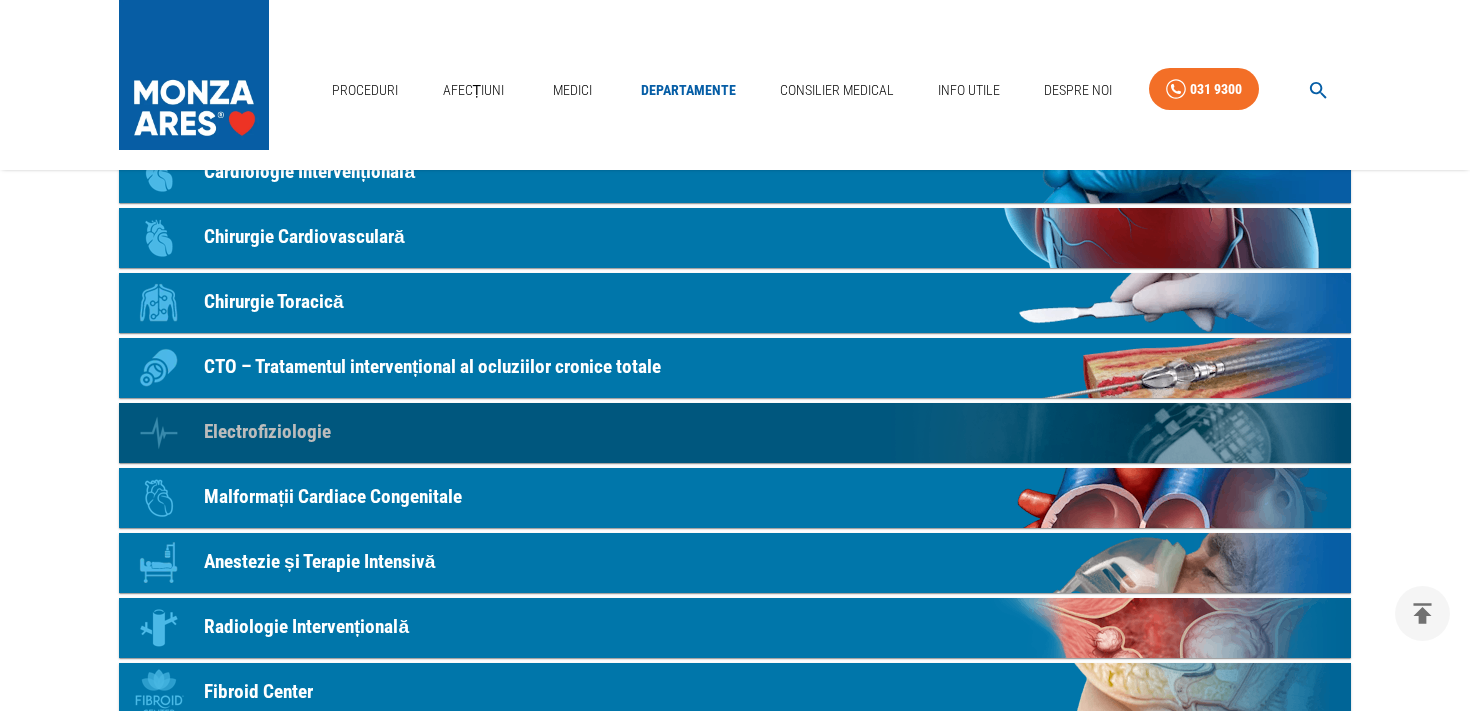 click on "Icon Electrofiziologie" at bounding box center [735, 433] 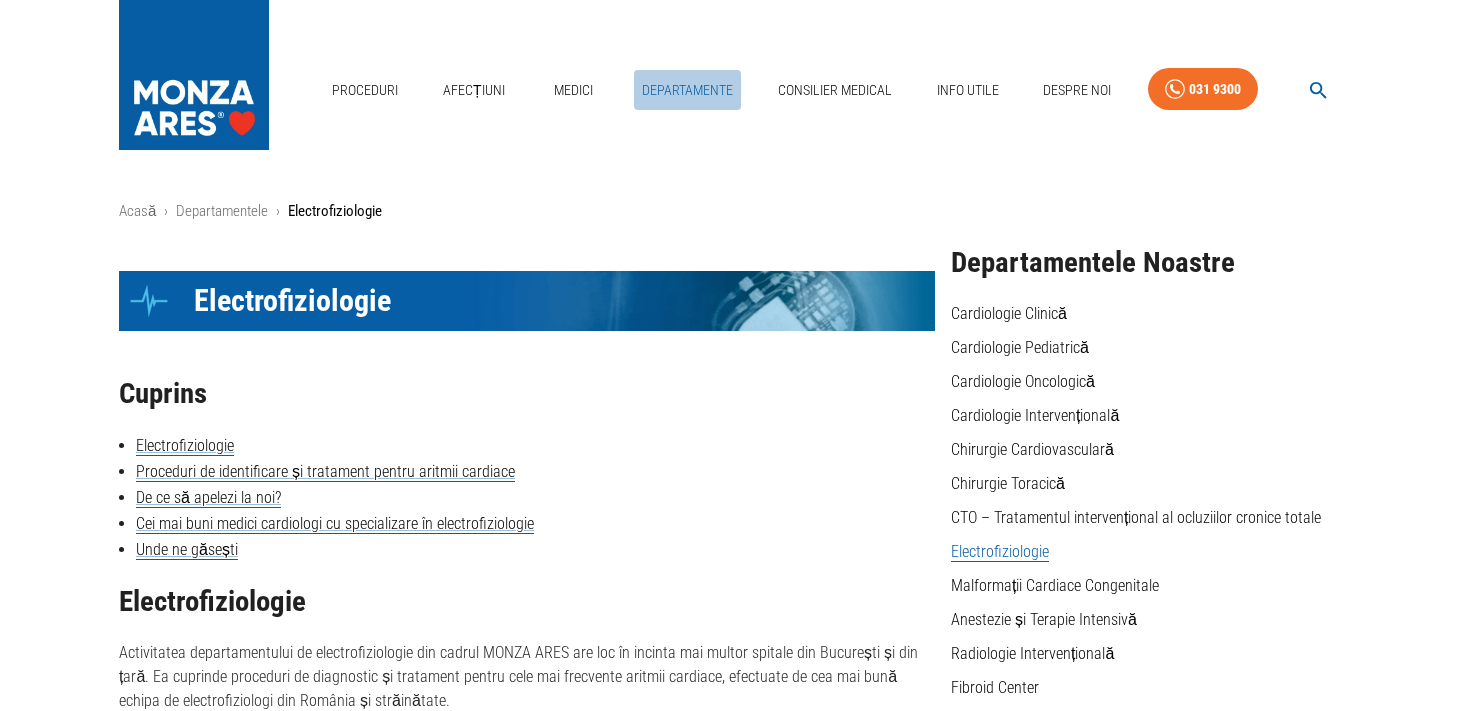 click on "Departamente" at bounding box center [687, 90] 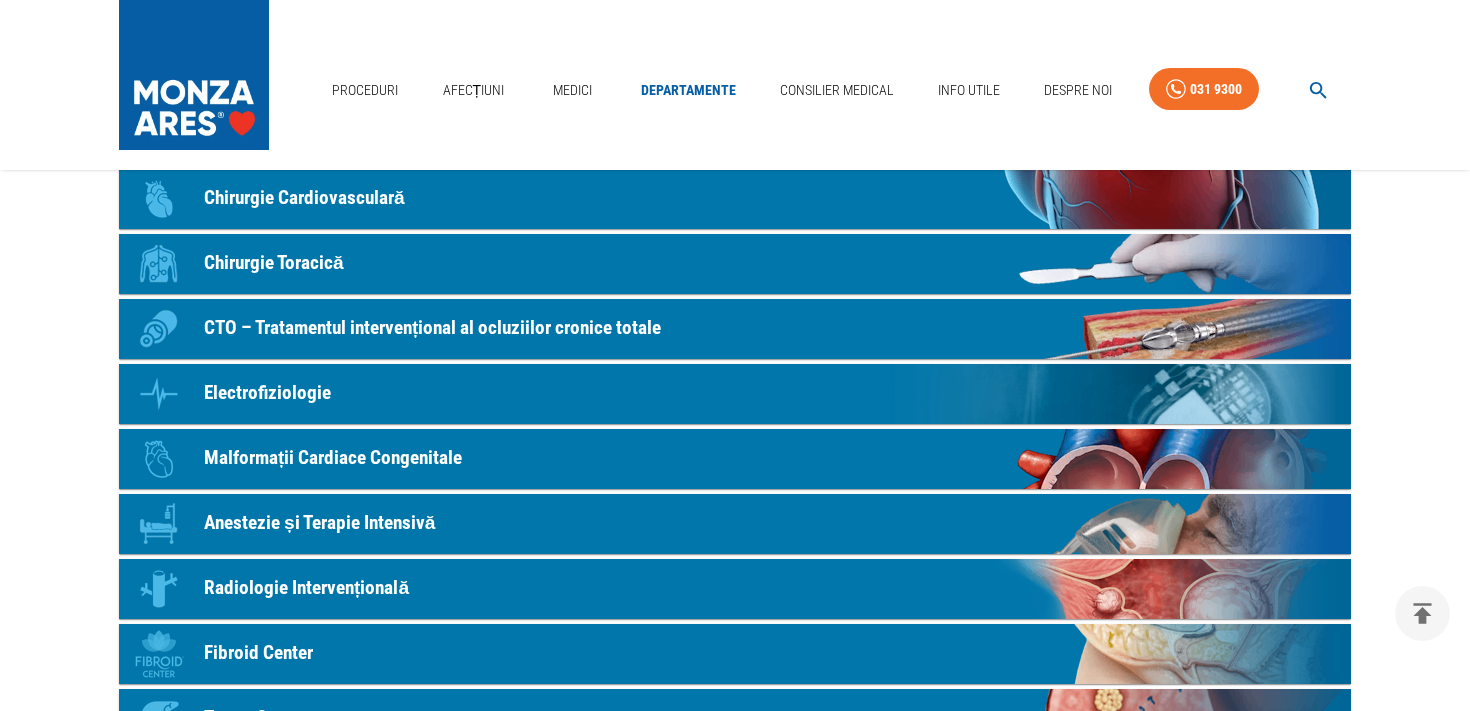 scroll, scrollTop: 442, scrollLeft: 0, axis: vertical 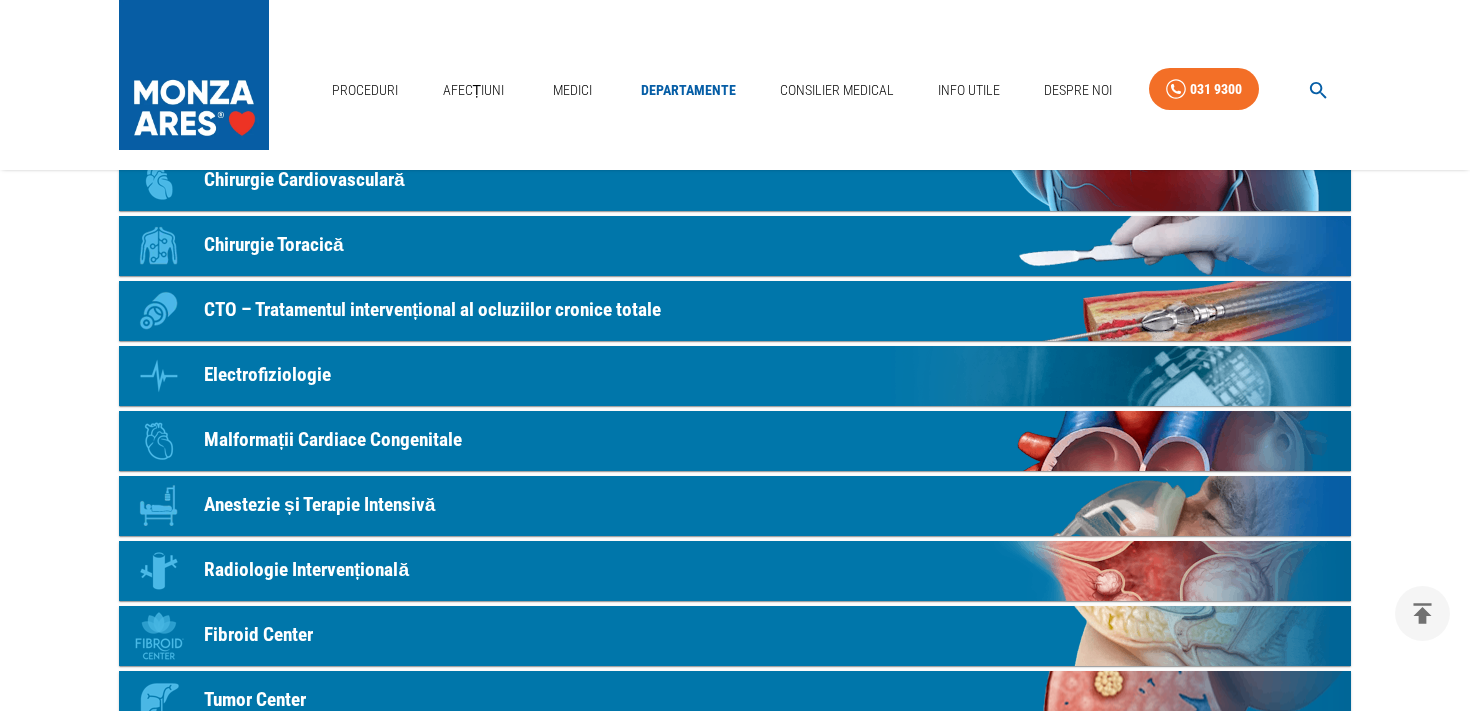 click on "Malformații Cardiace Congenitale" at bounding box center (333, 440) 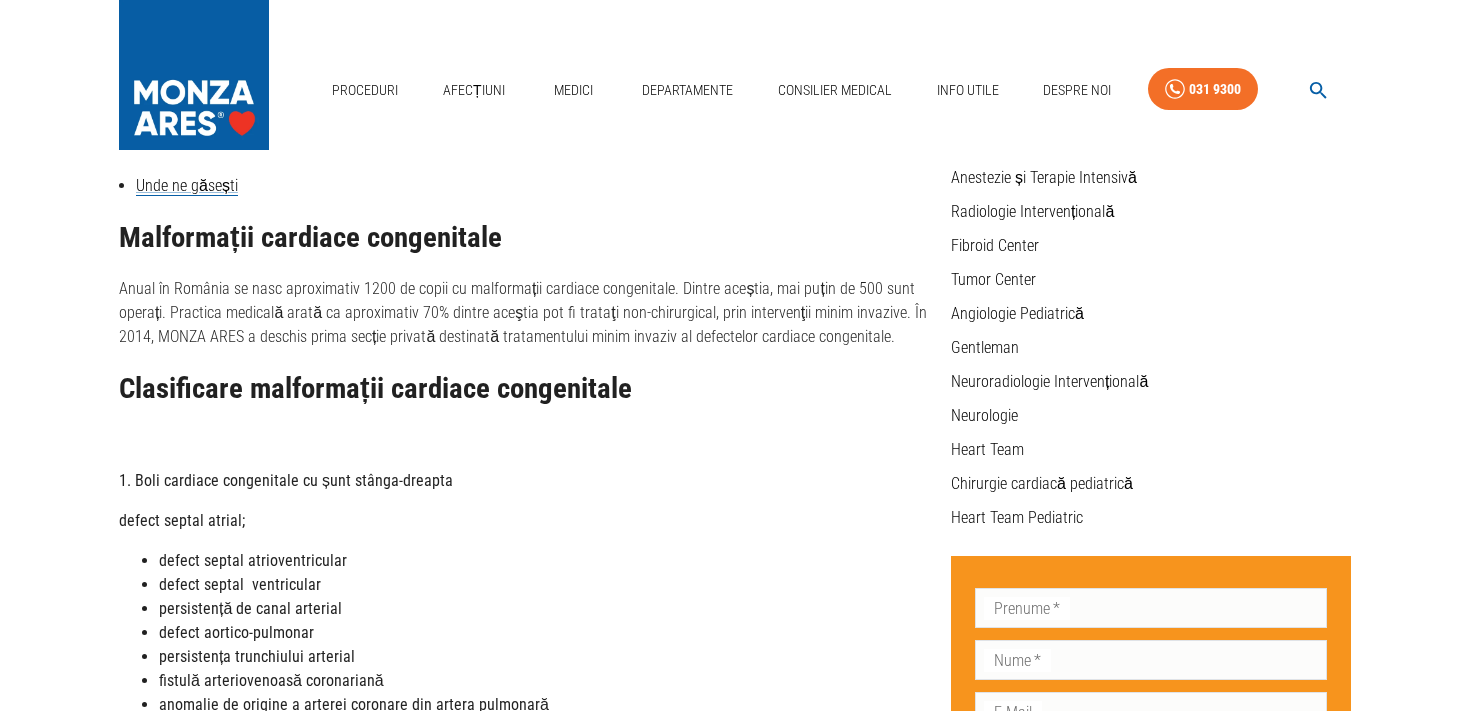 scroll, scrollTop: 0, scrollLeft: 0, axis: both 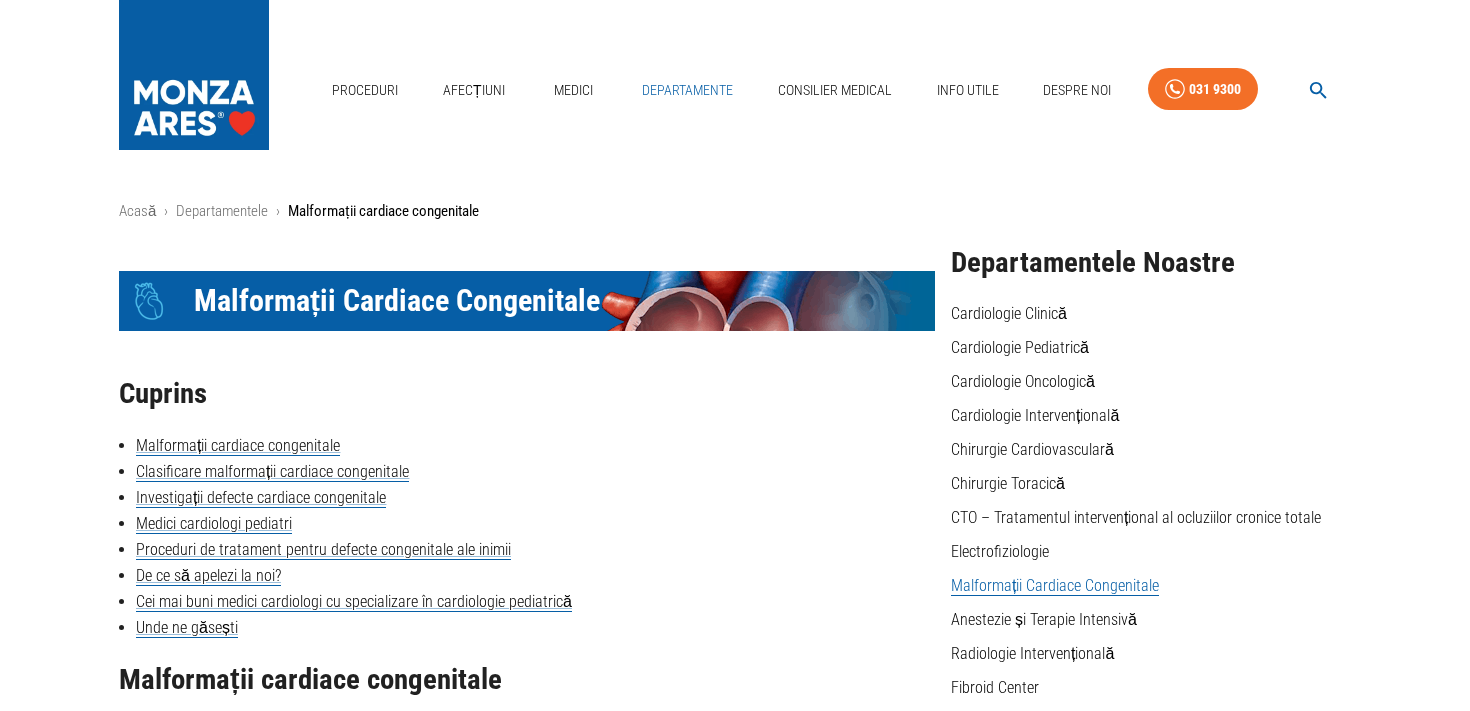 click on "Departamente" at bounding box center (687, 90) 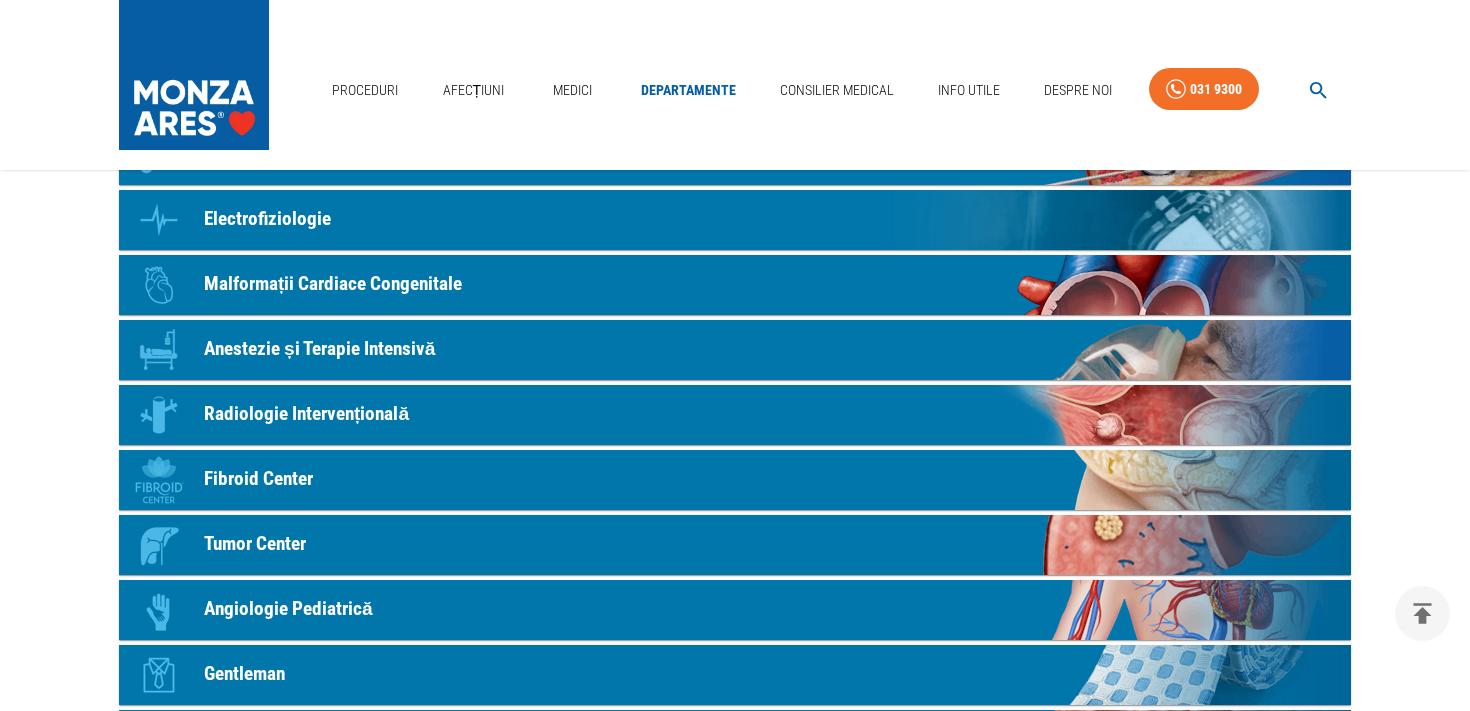 scroll, scrollTop: 601, scrollLeft: 0, axis: vertical 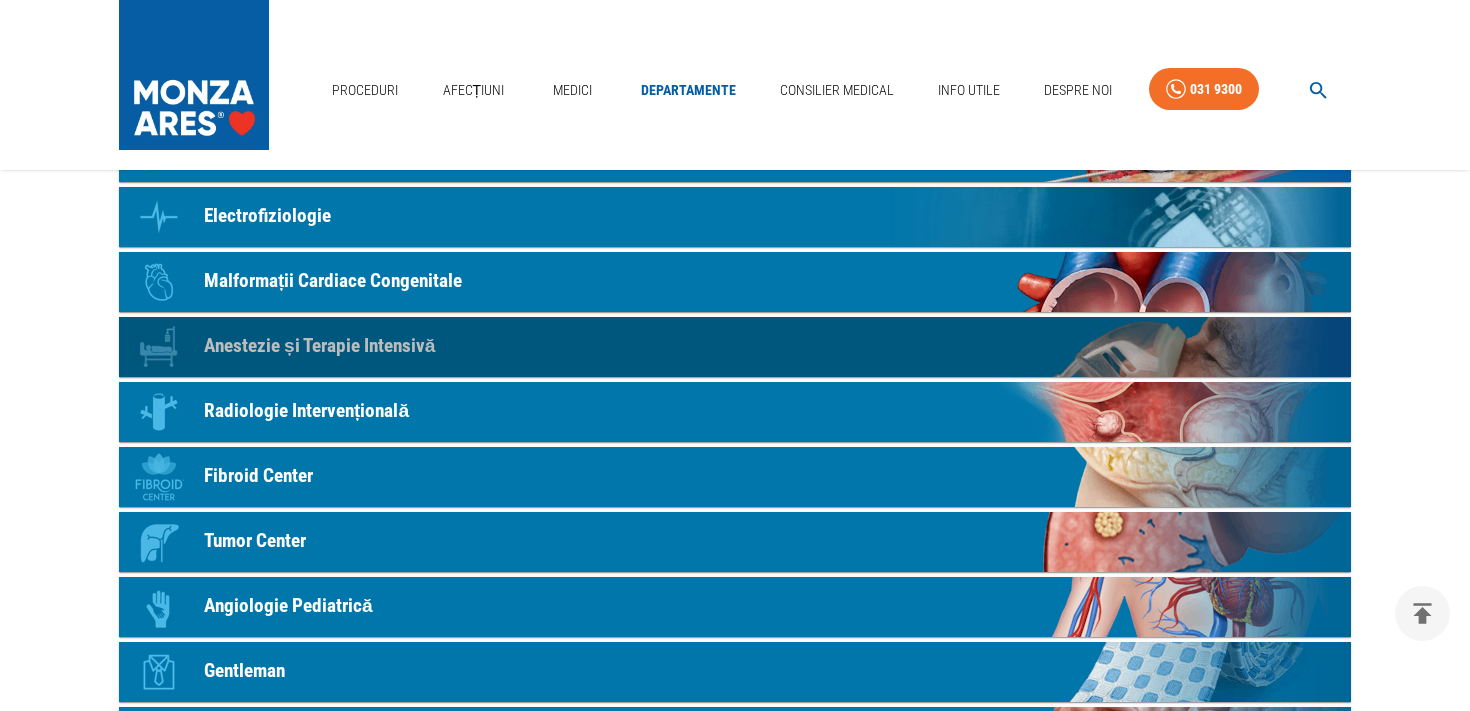 click on "Anestezie și Terapie Intensivă" at bounding box center (319, 346) 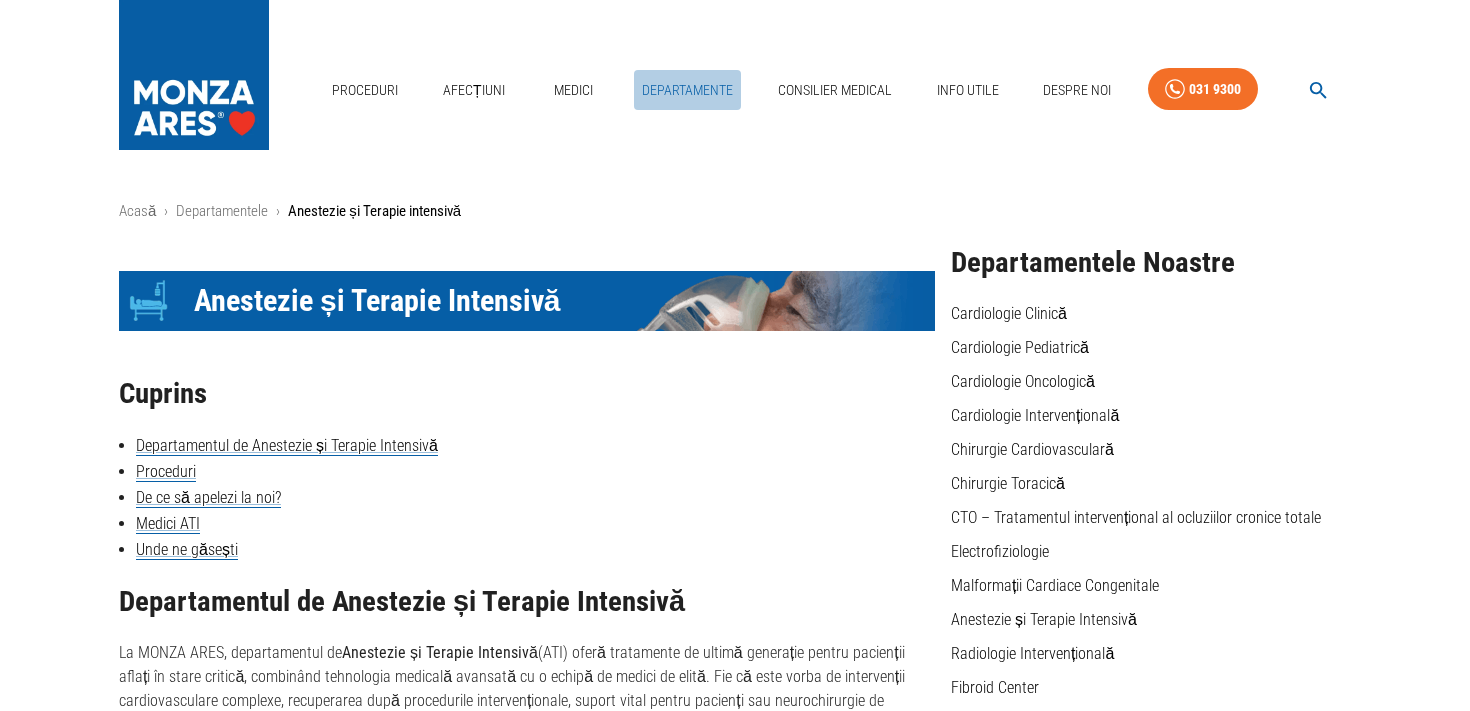 click on "Departamente" at bounding box center [687, 90] 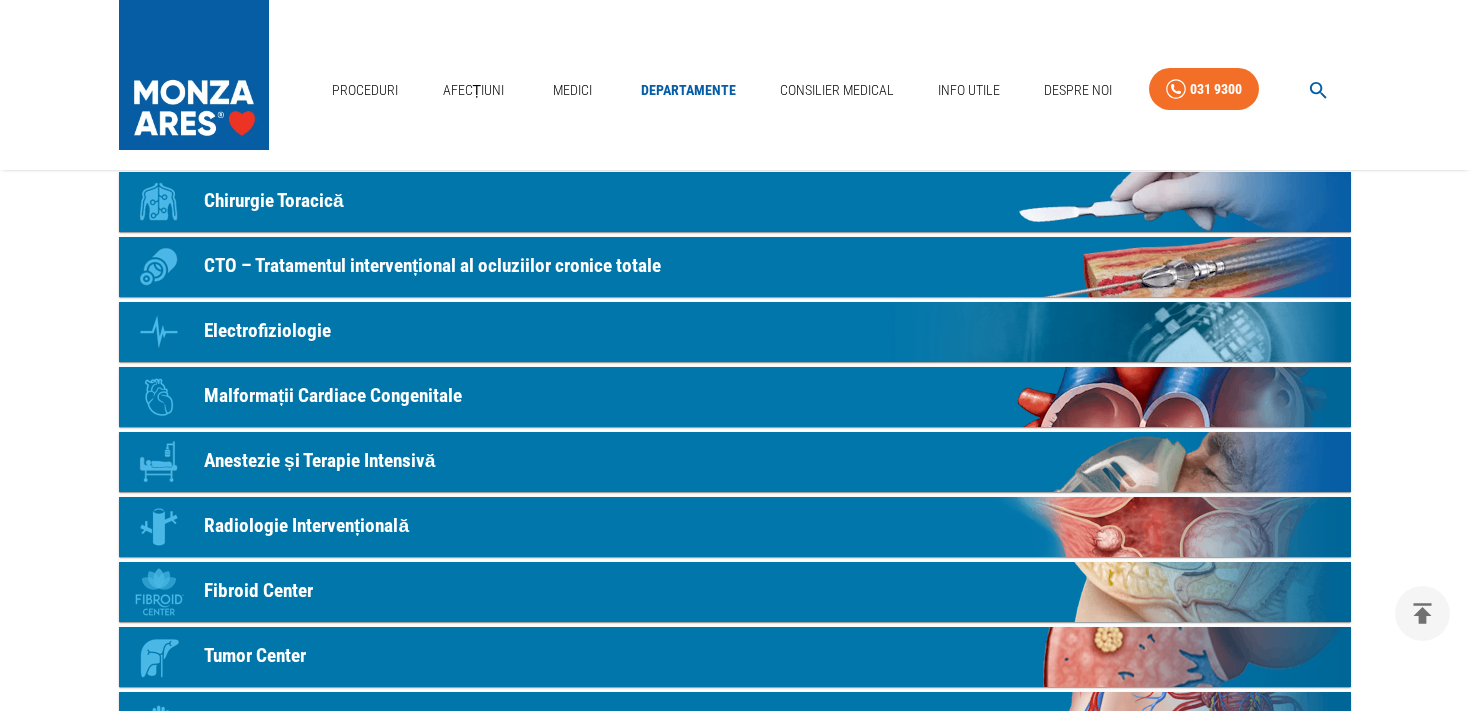 scroll, scrollTop: 537, scrollLeft: 0, axis: vertical 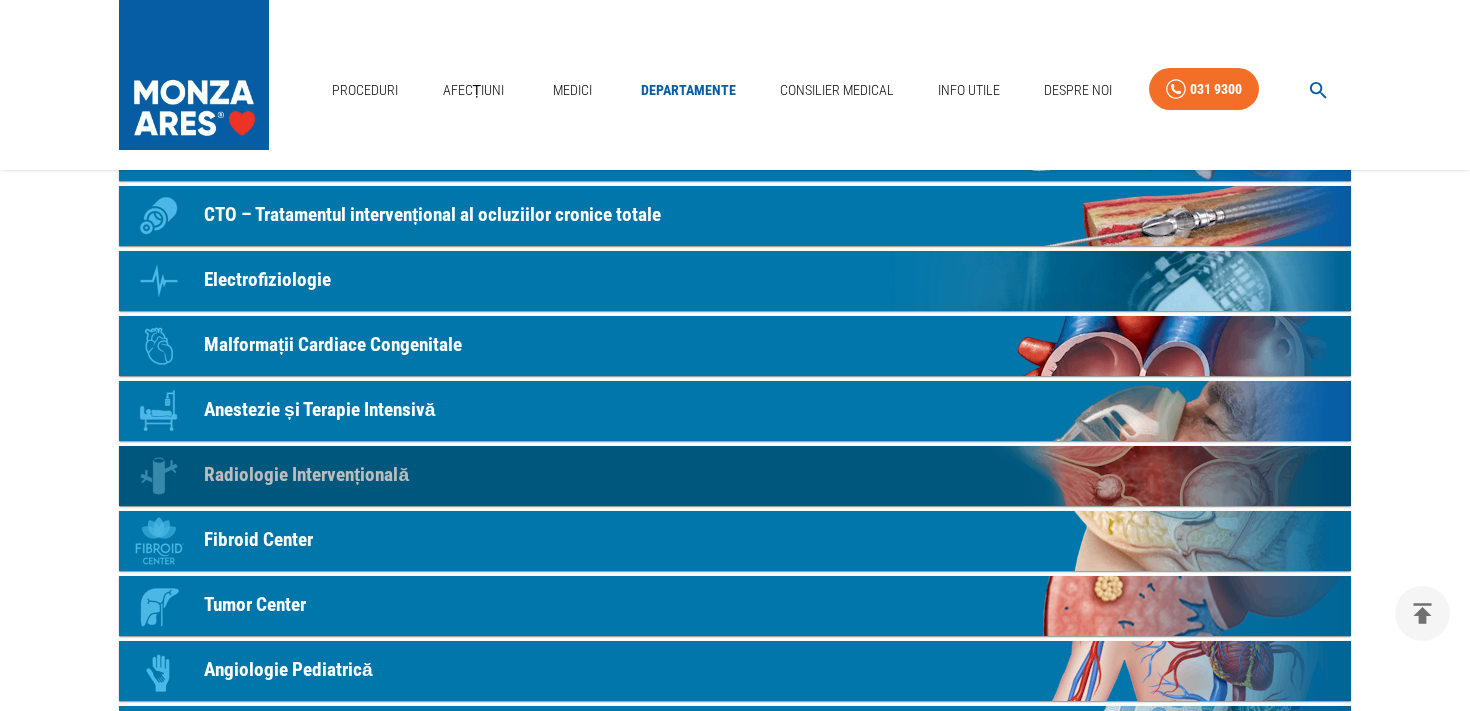 click on "Radiologie Intervențională" at bounding box center (306, 475) 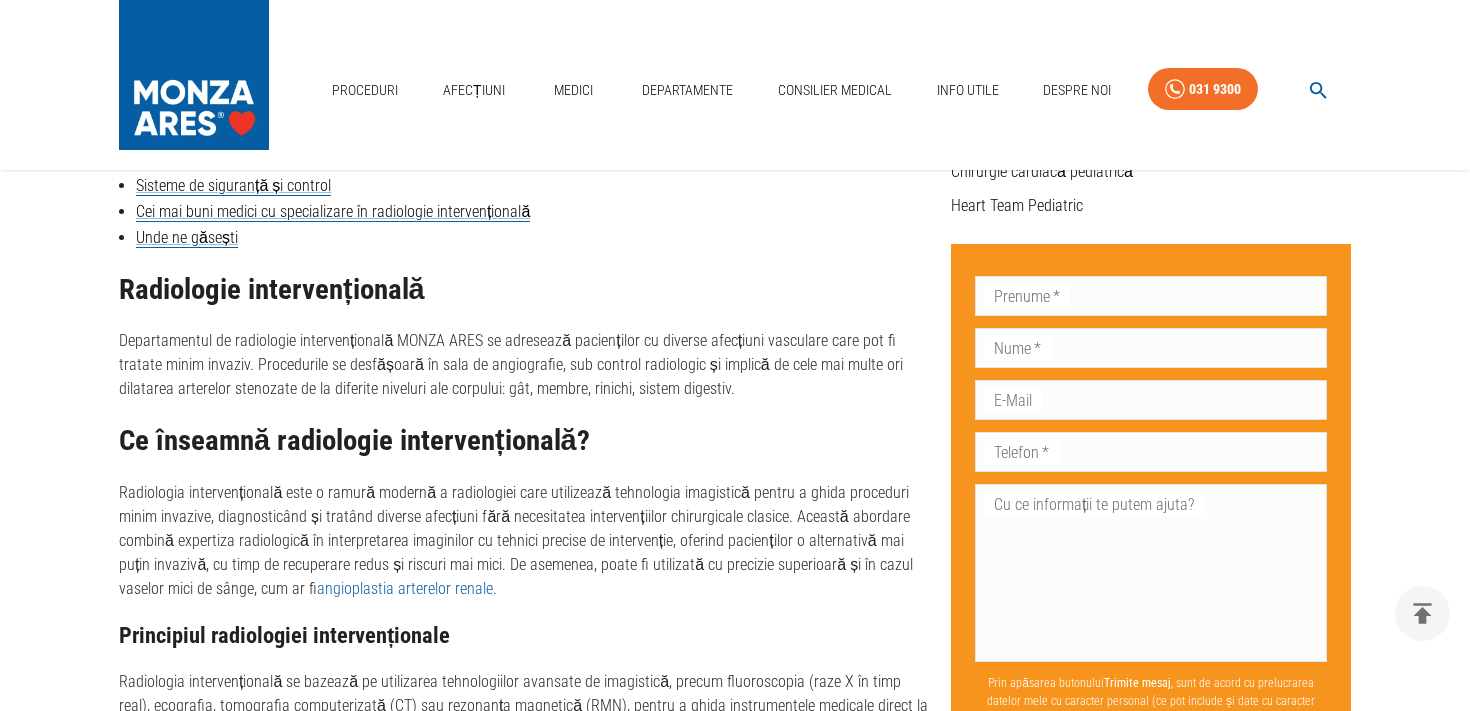 scroll, scrollTop: 762, scrollLeft: 0, axis: vertical 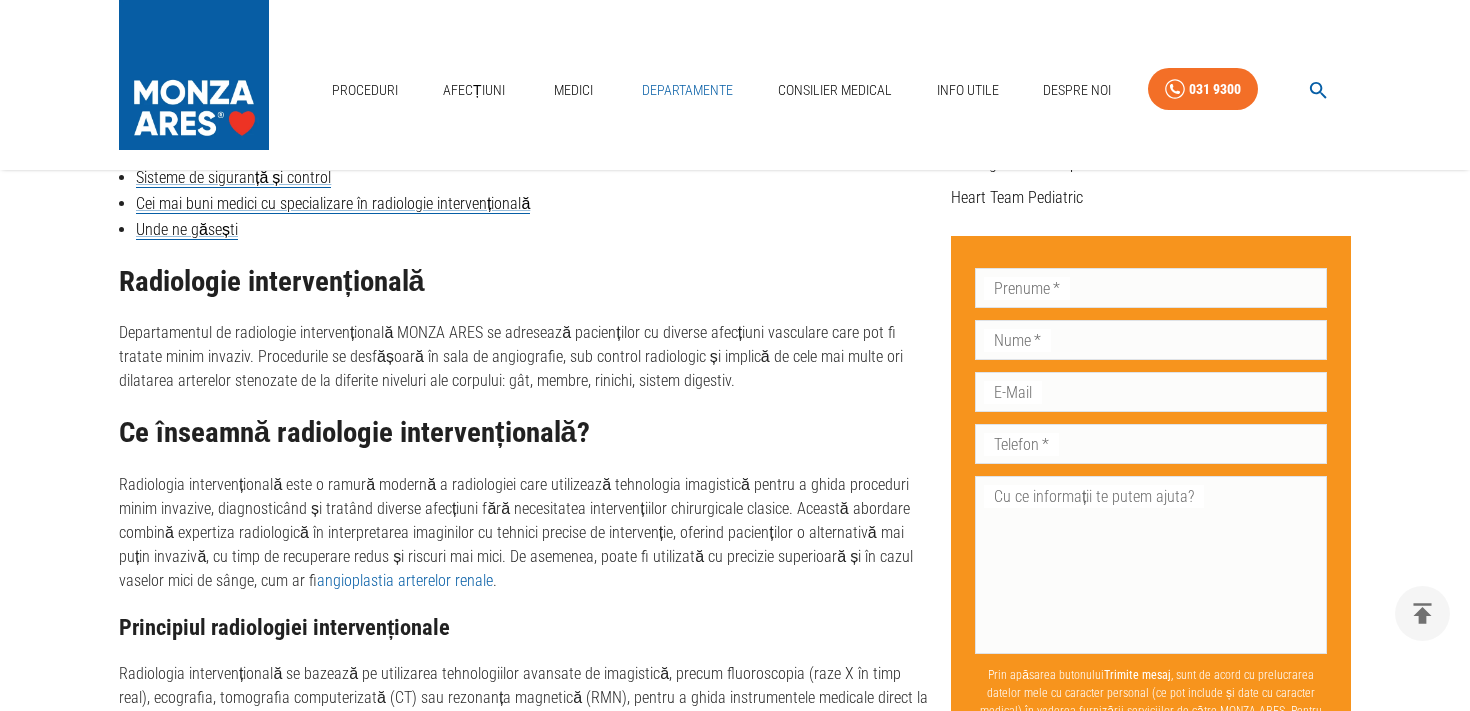 click on "Departamente" at bounding box center (687, 90) 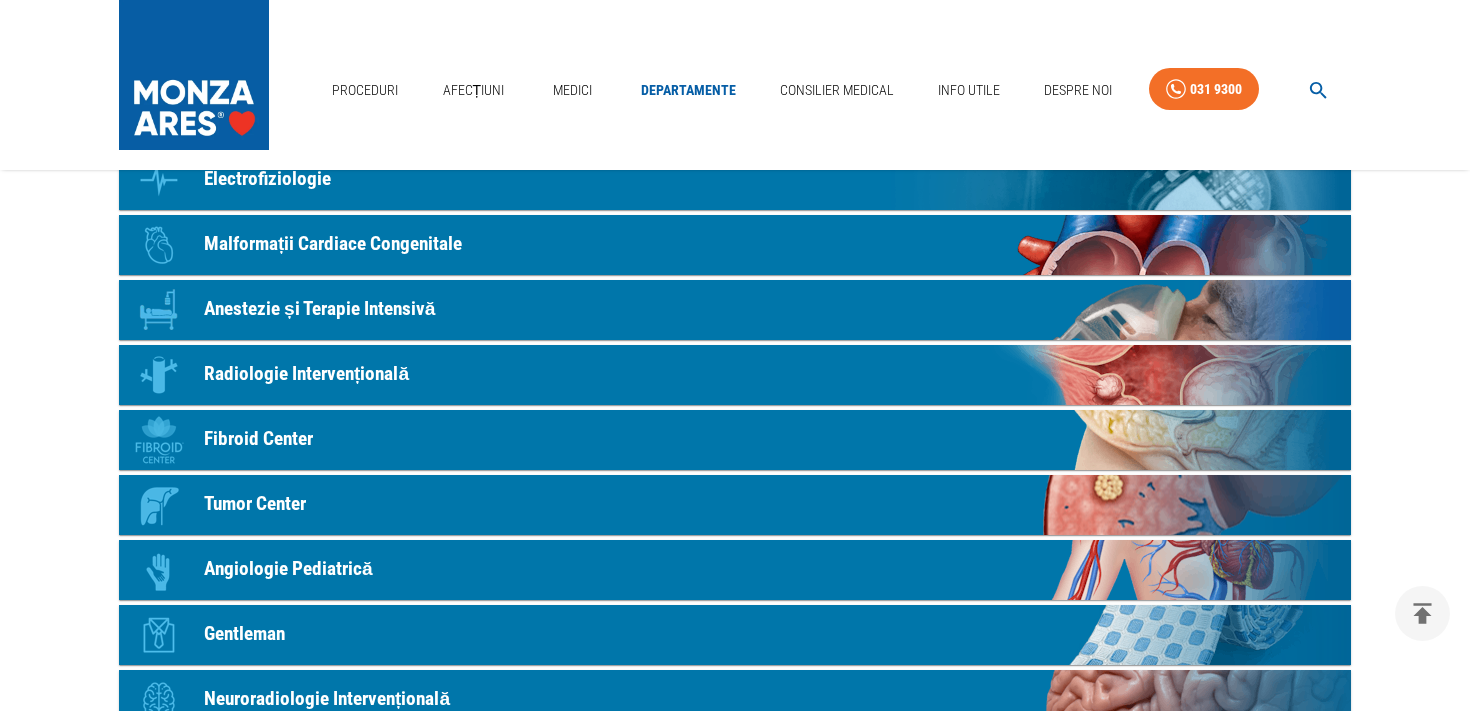 scroll, scrollTop: 646, scrollLeft: 0, axis: vertical 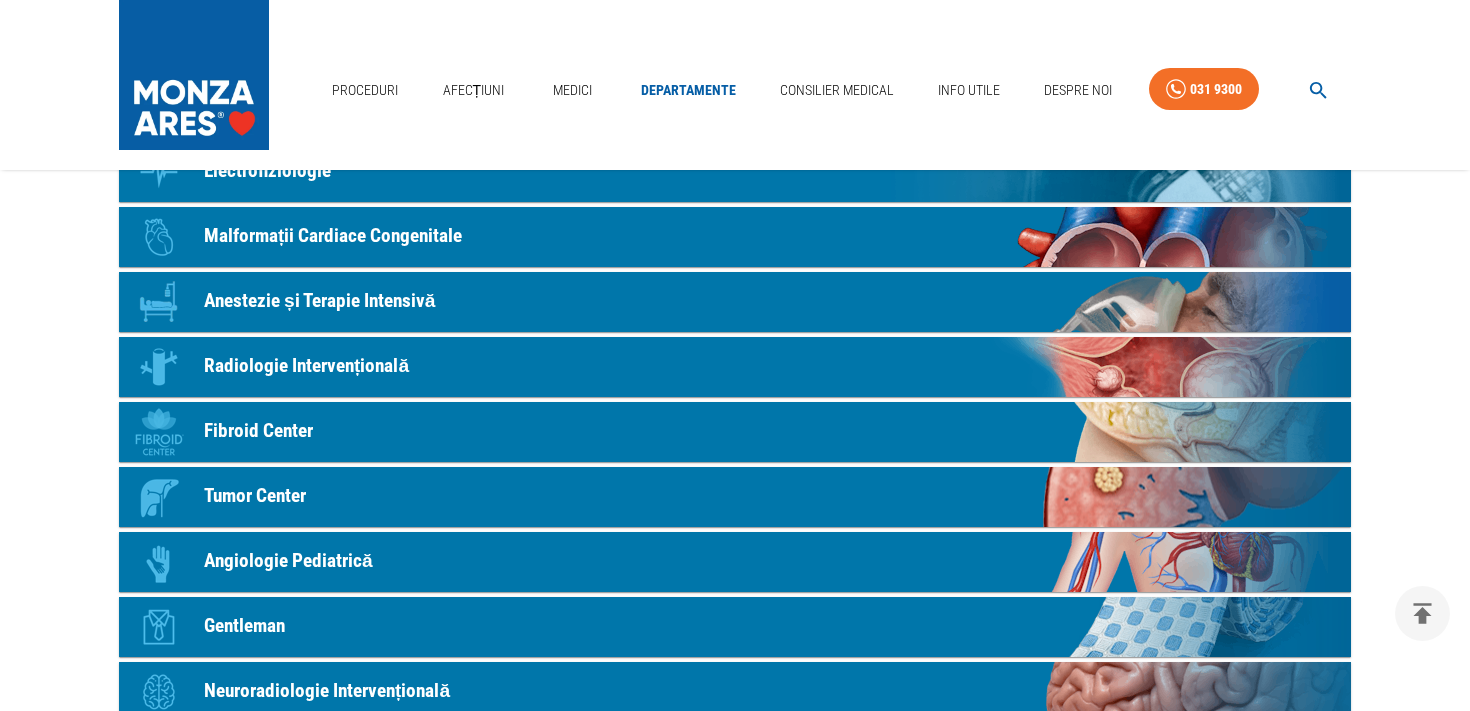 click on "Fibroid Center" at bounding box center (258, 431) 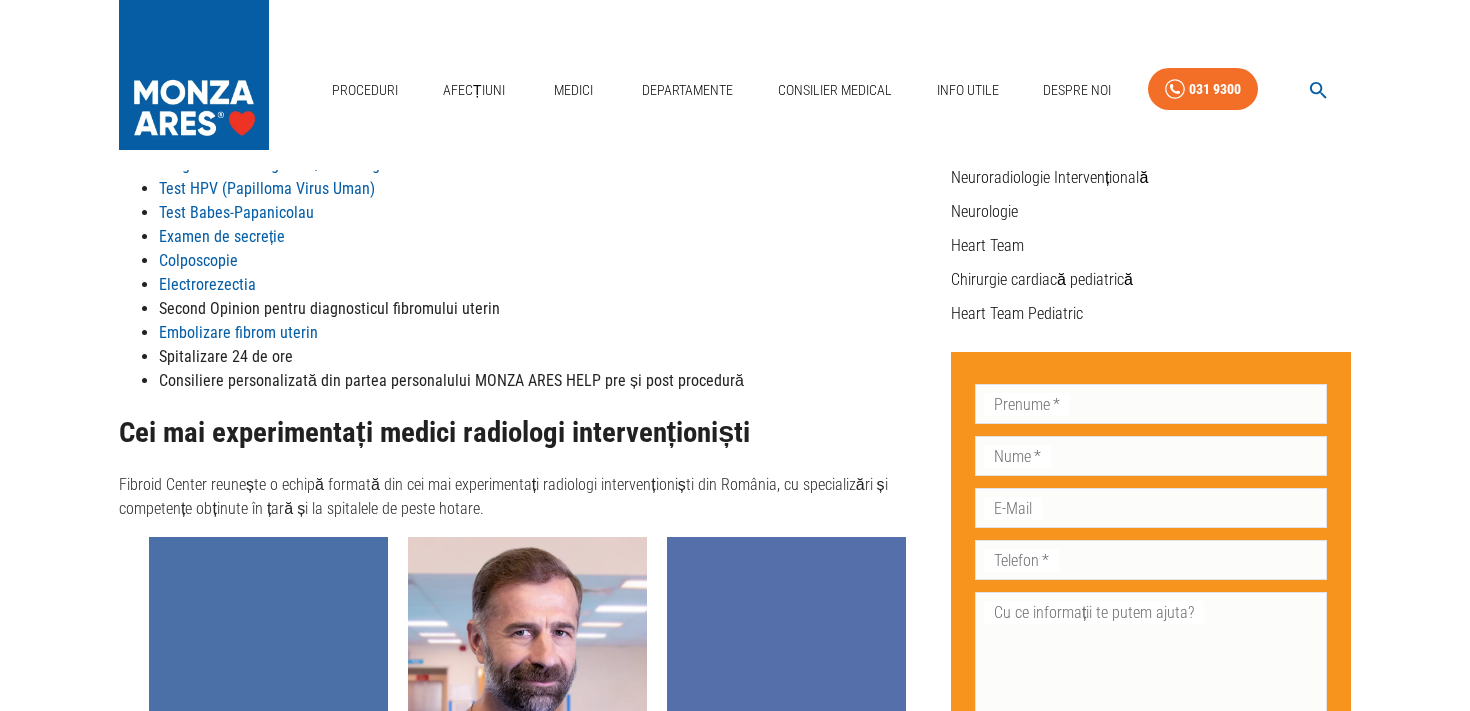 scroll, scrollTop: 0, scrollLeft: 0, axis: both 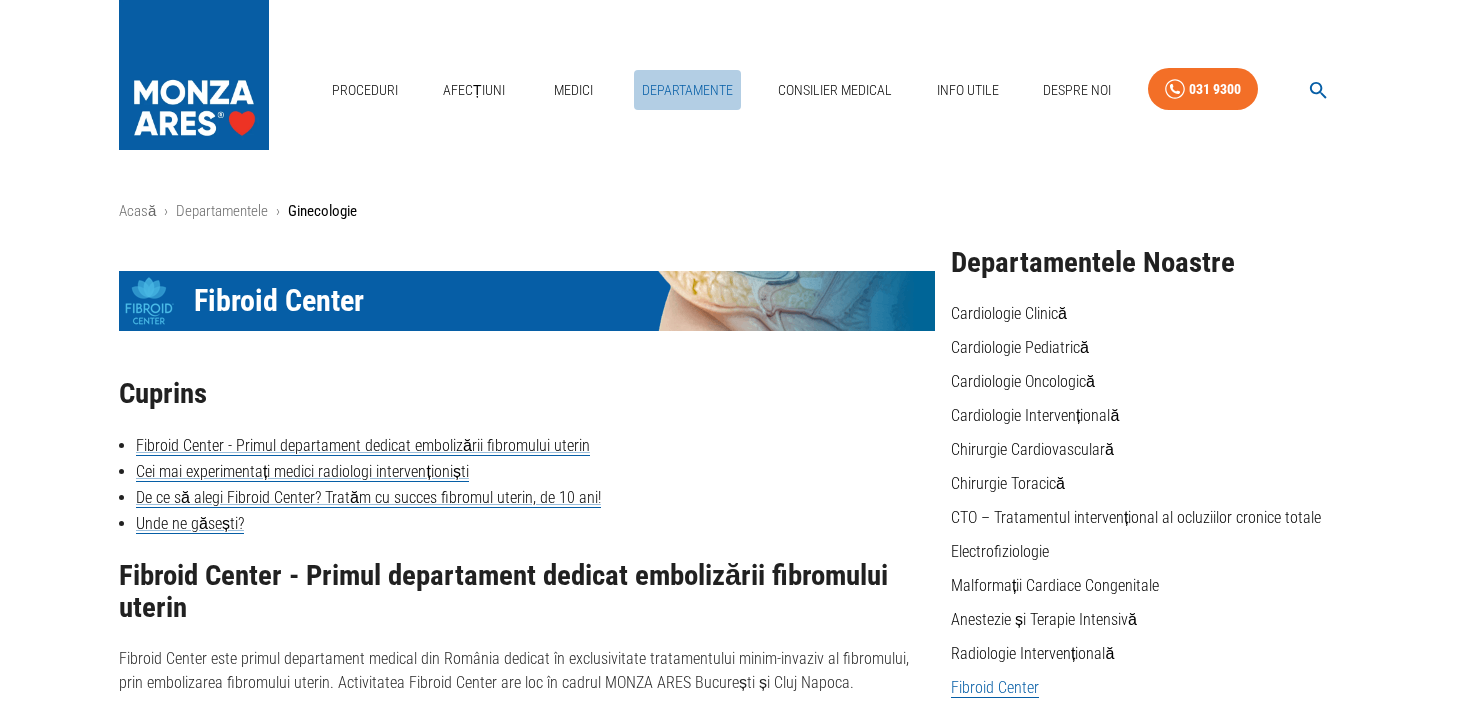 click on "Departamente" at bounding box center [687, 90] 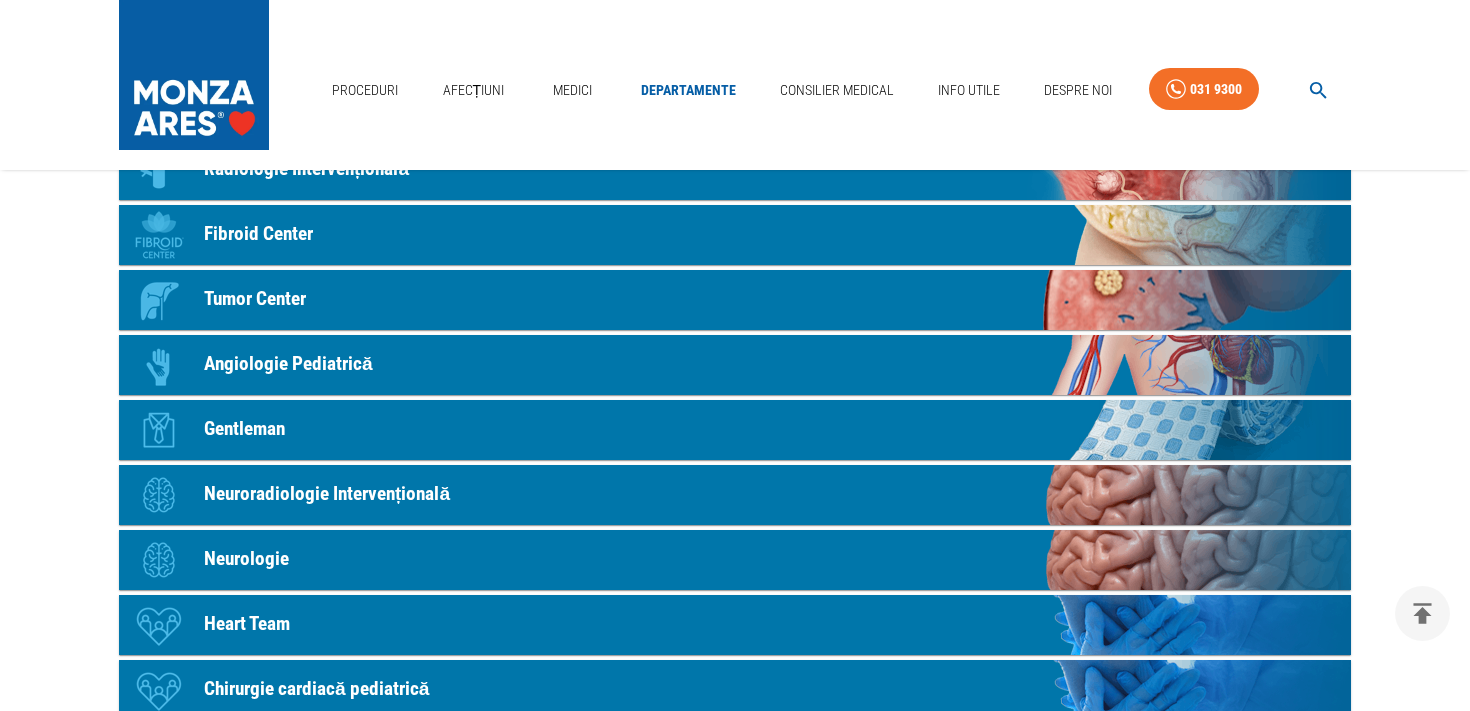 scroll, scrollTop: 835, scrollLeft: 0, axis: vertical 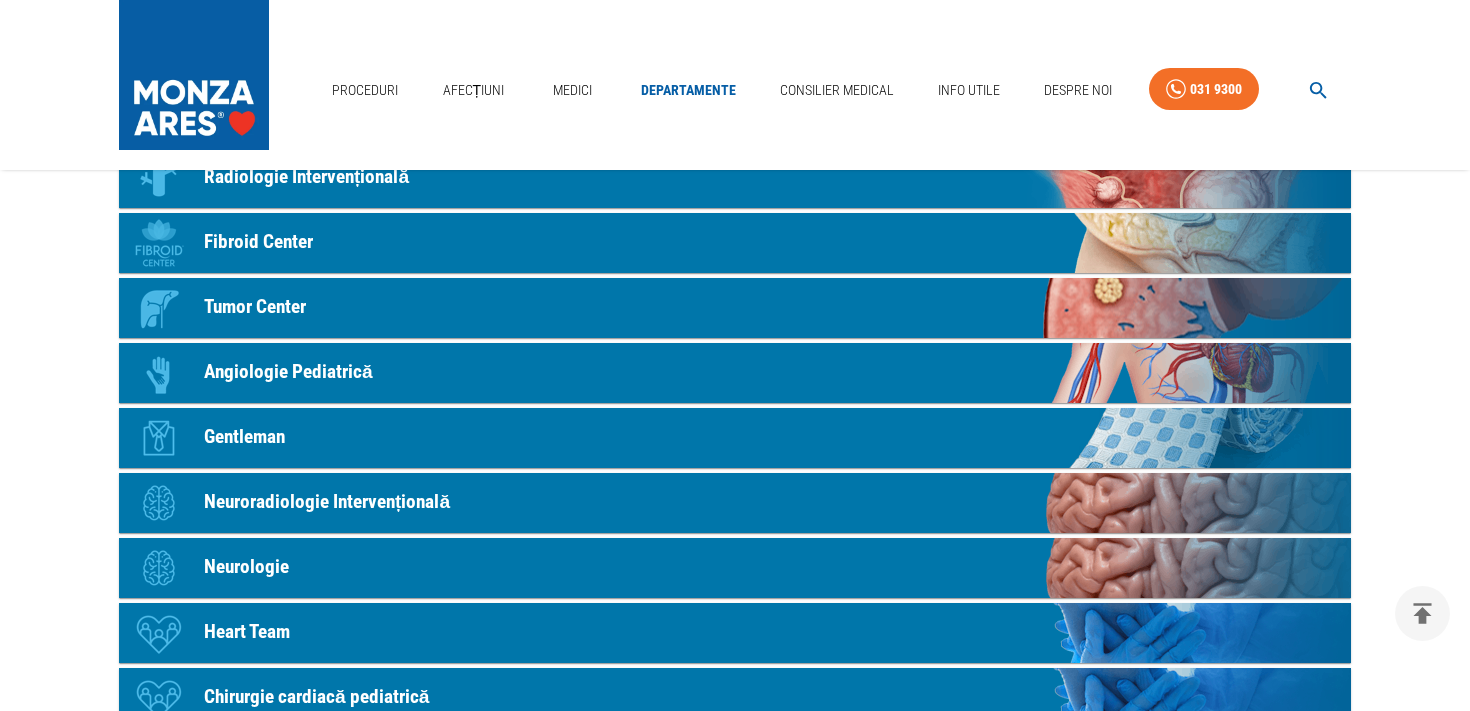 click on "Icon Tumor Center" at bounding box center (735, 308) 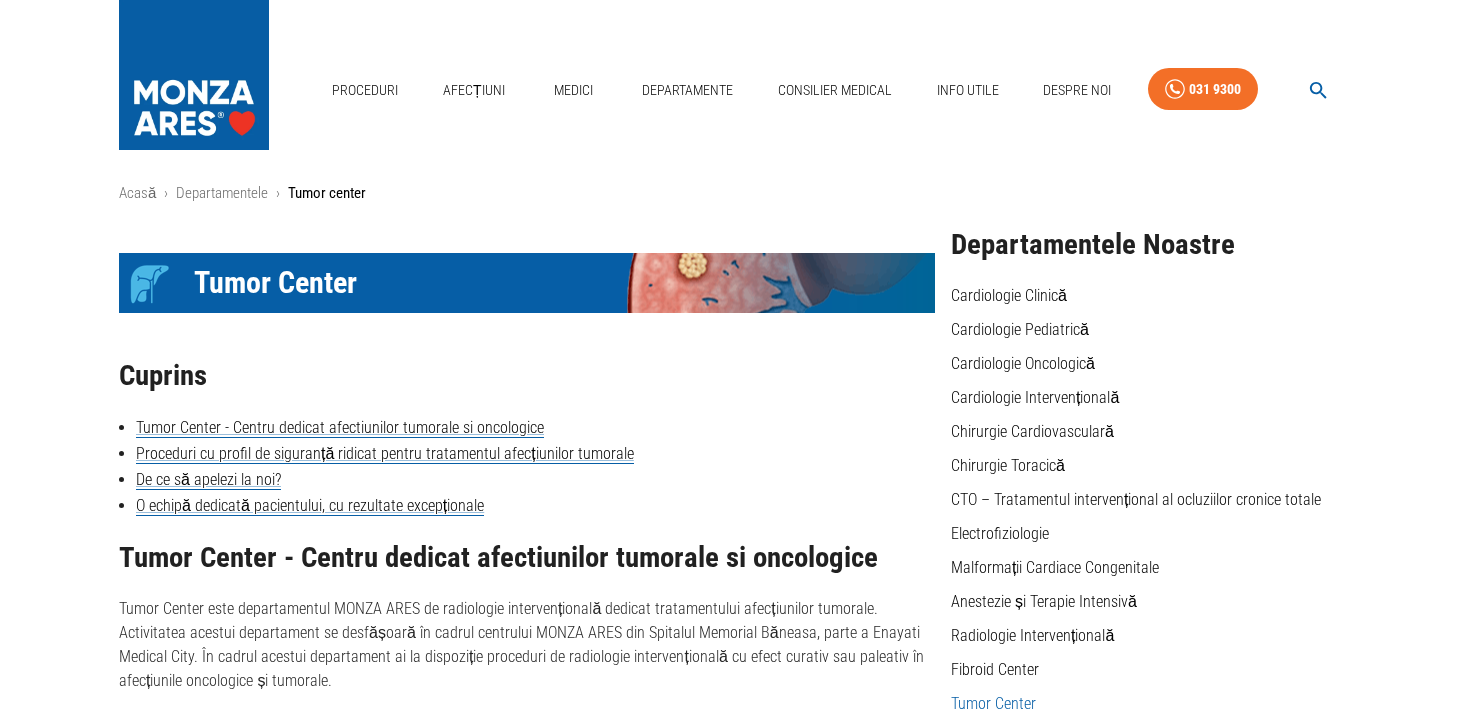 scroll, scrollTop: 19, scrollLeft: 0, axis: vertical 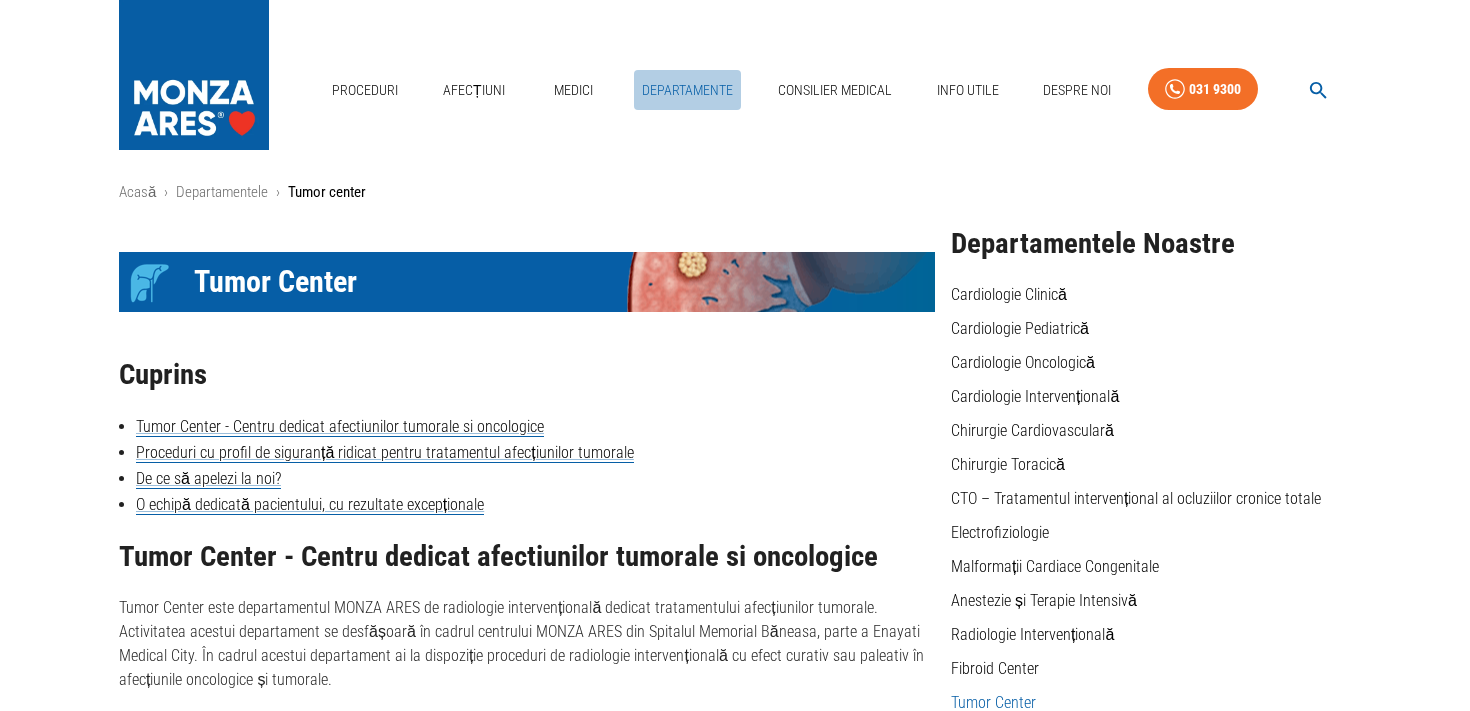 click on "Departamente" at bounding box center (687, 90) 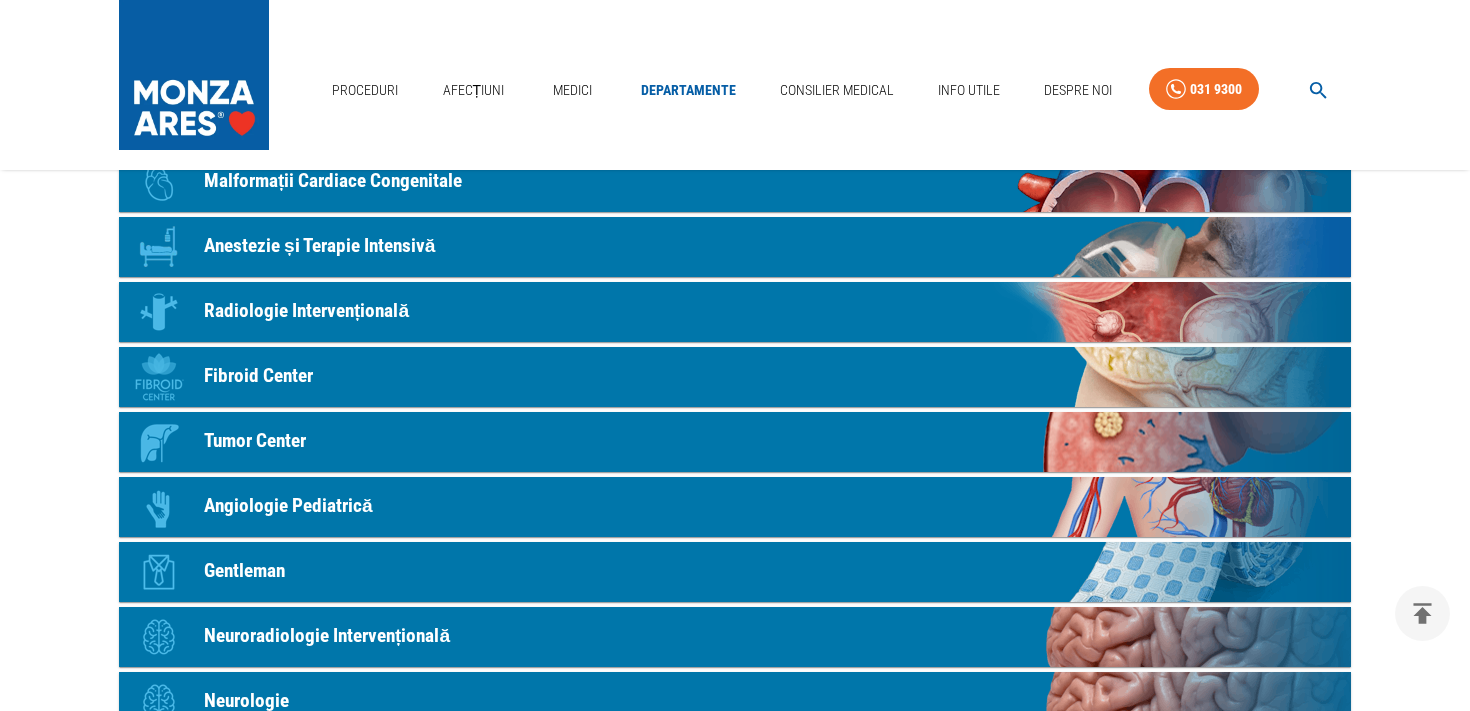 scroll, scrollTop: 712, scrollLeft: 0, axis: vertical 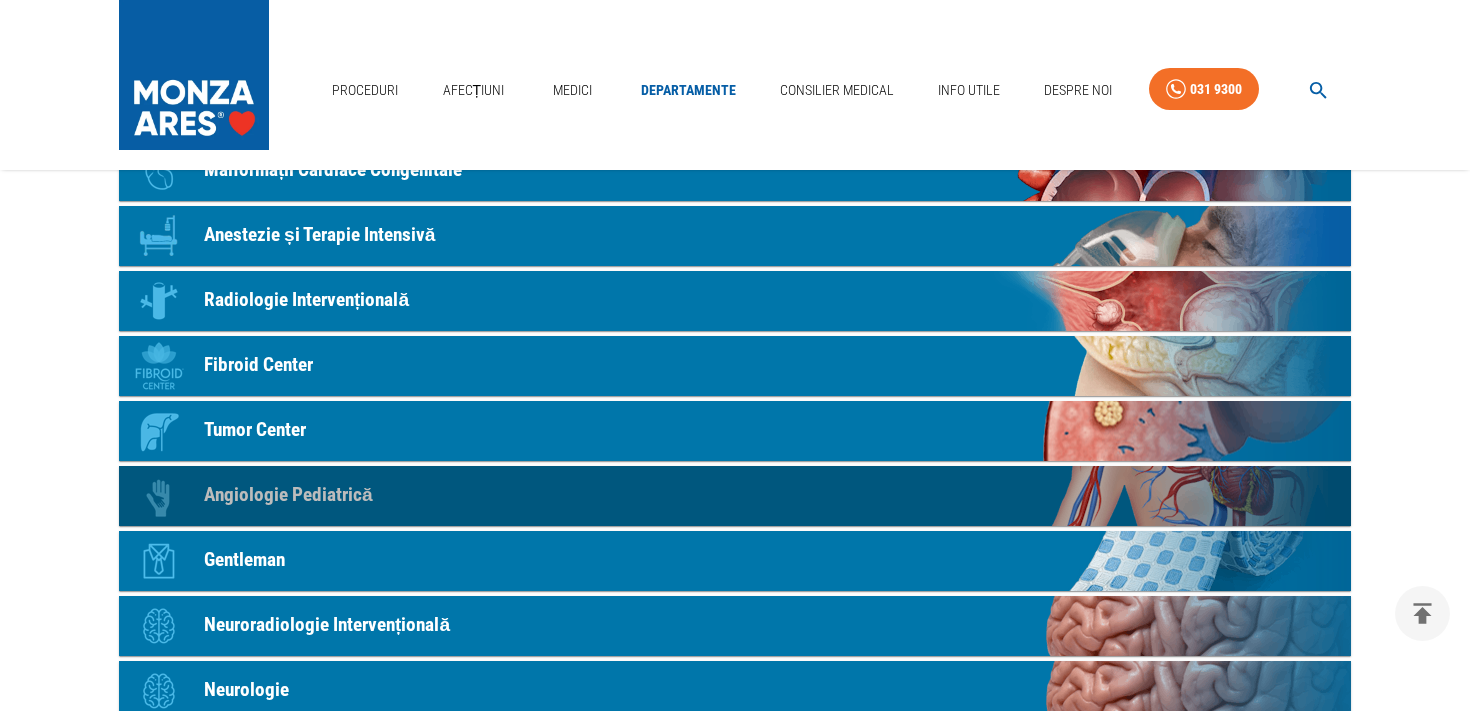 click on "Angiologie Pediatrică" at bounding box center (288, 495) 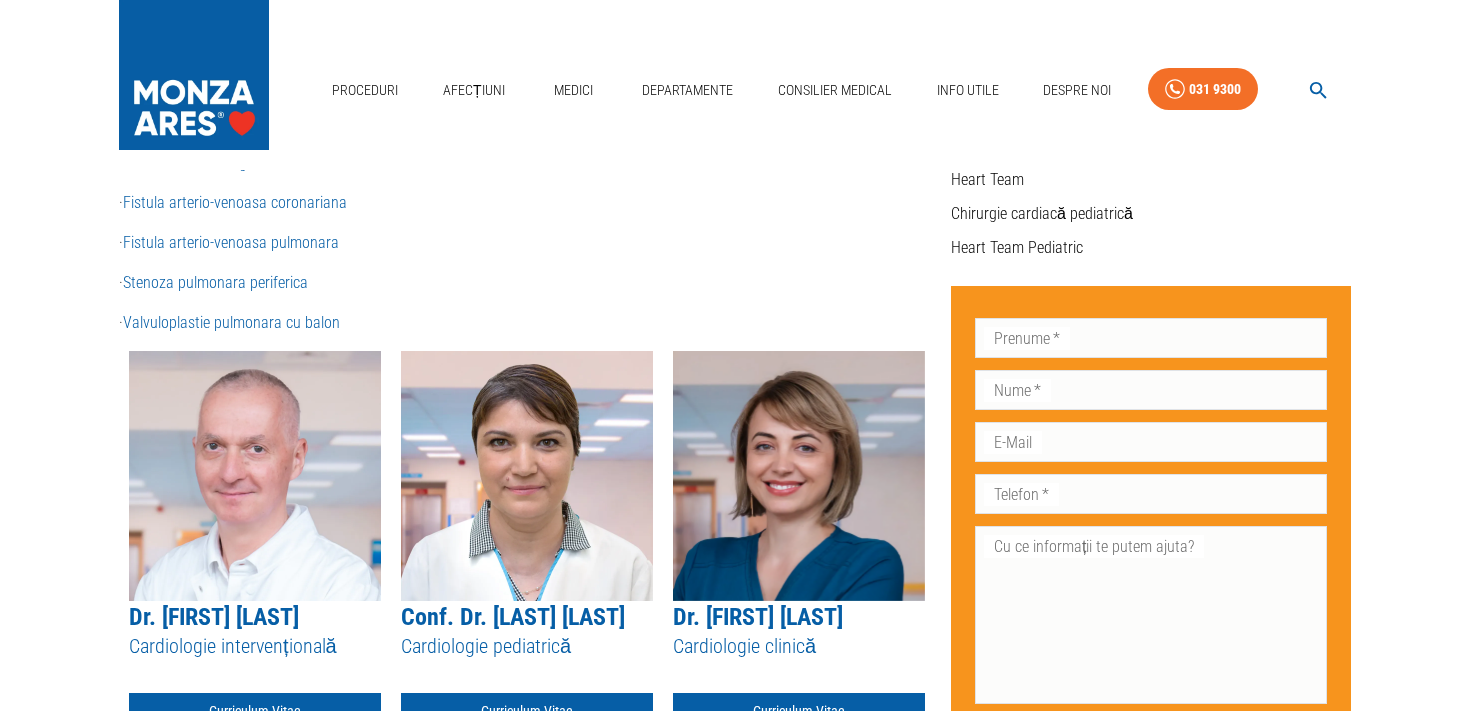 scroll, scrollTop: 0, scrollLeft: 0, axis: both 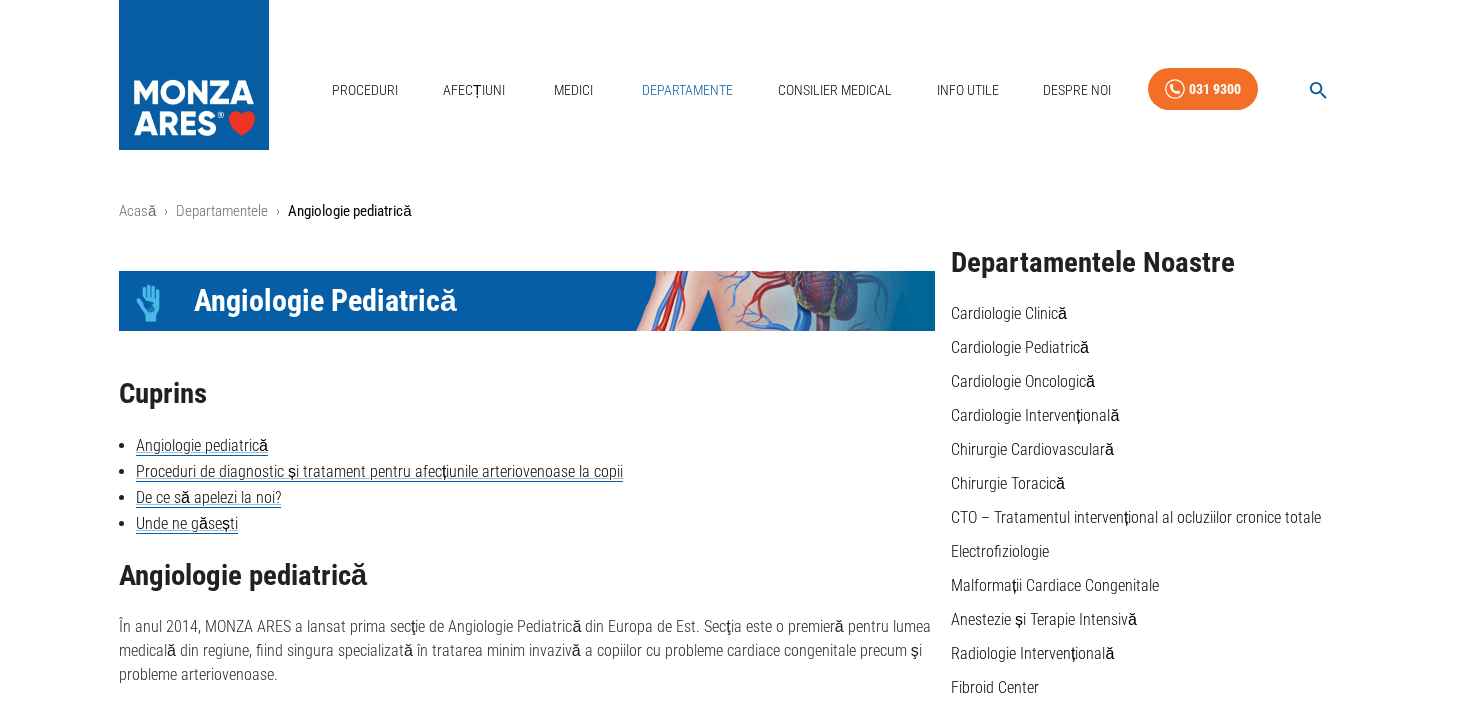 click on "Departamente" at bounding box center [687, 90] 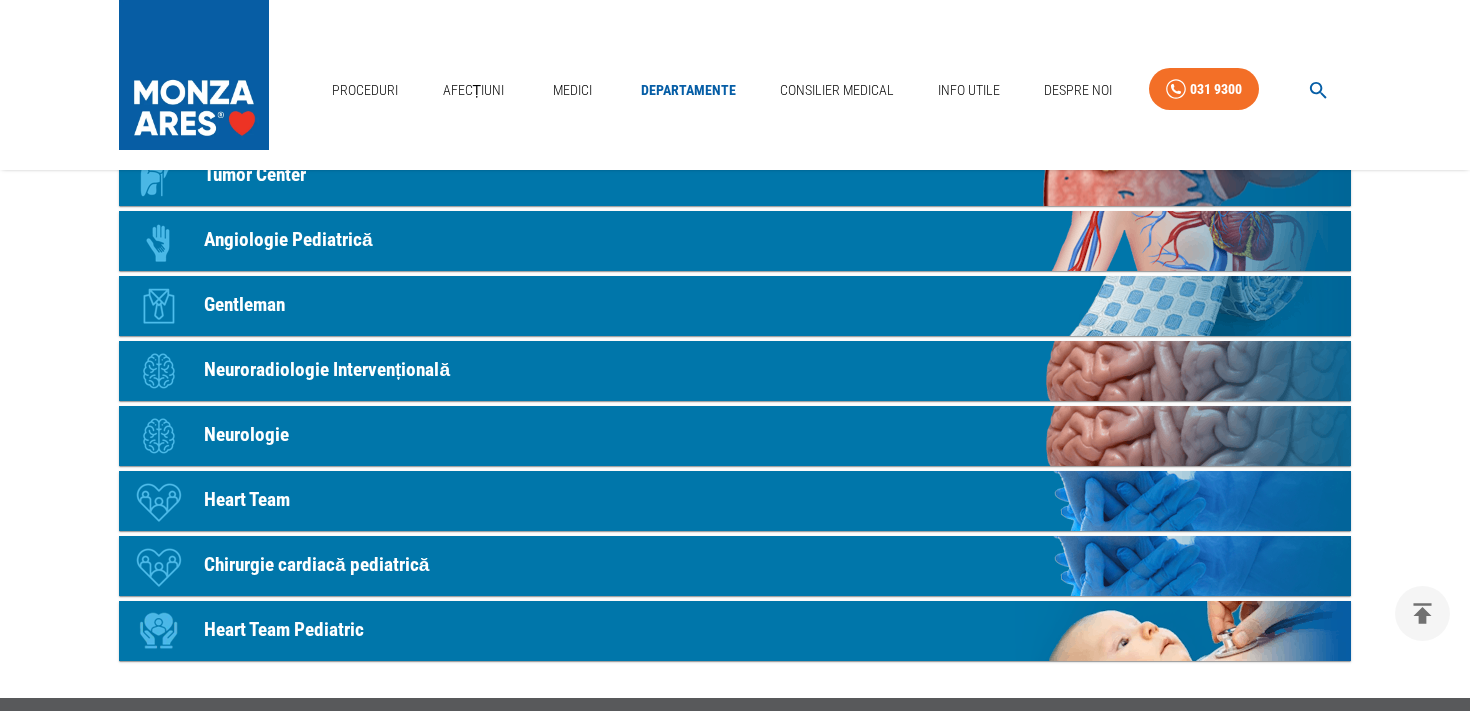 scroll, scrollTop: 954, scrollLeft: 0, axis: vertical 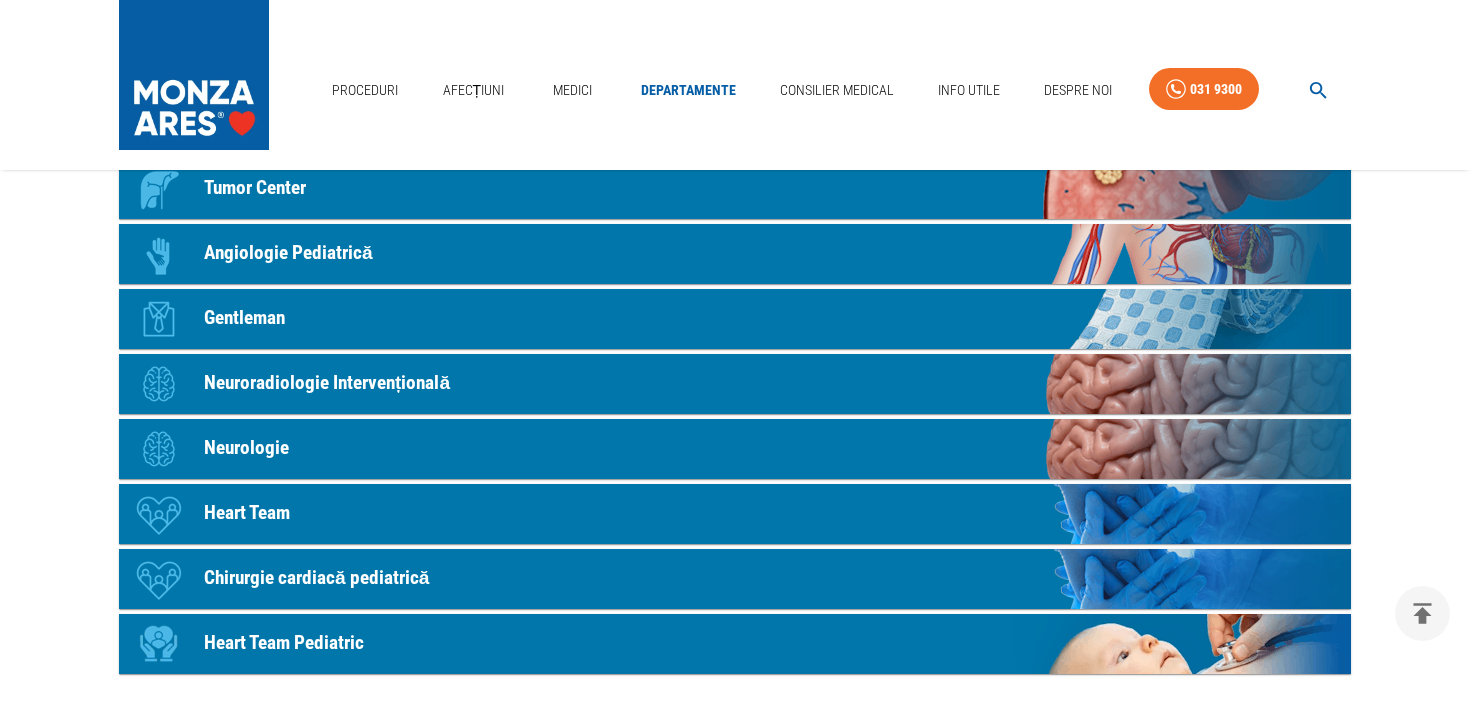 click on "Icon Gentleman" at bounding box center (735, 319) 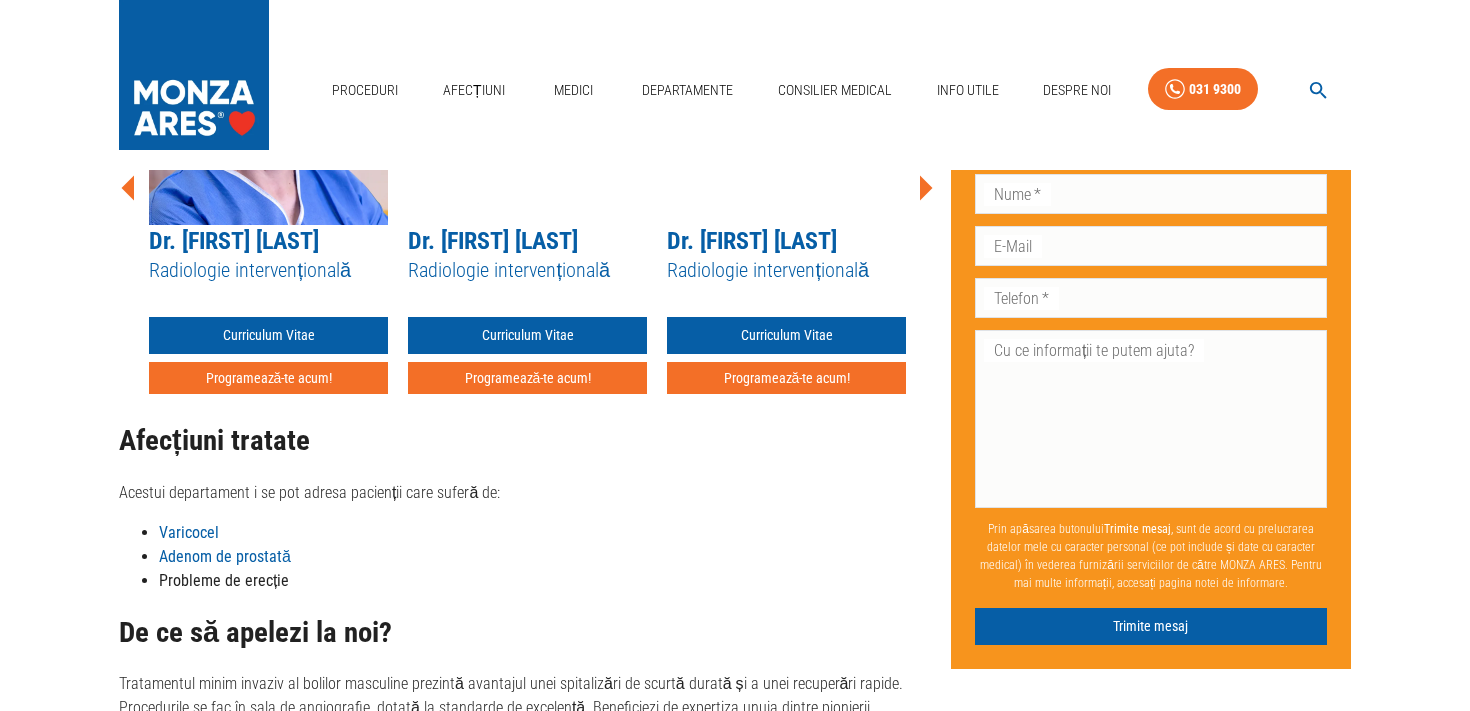 scroll, scrollTop: 0, scrollLeft: 0, axis: both 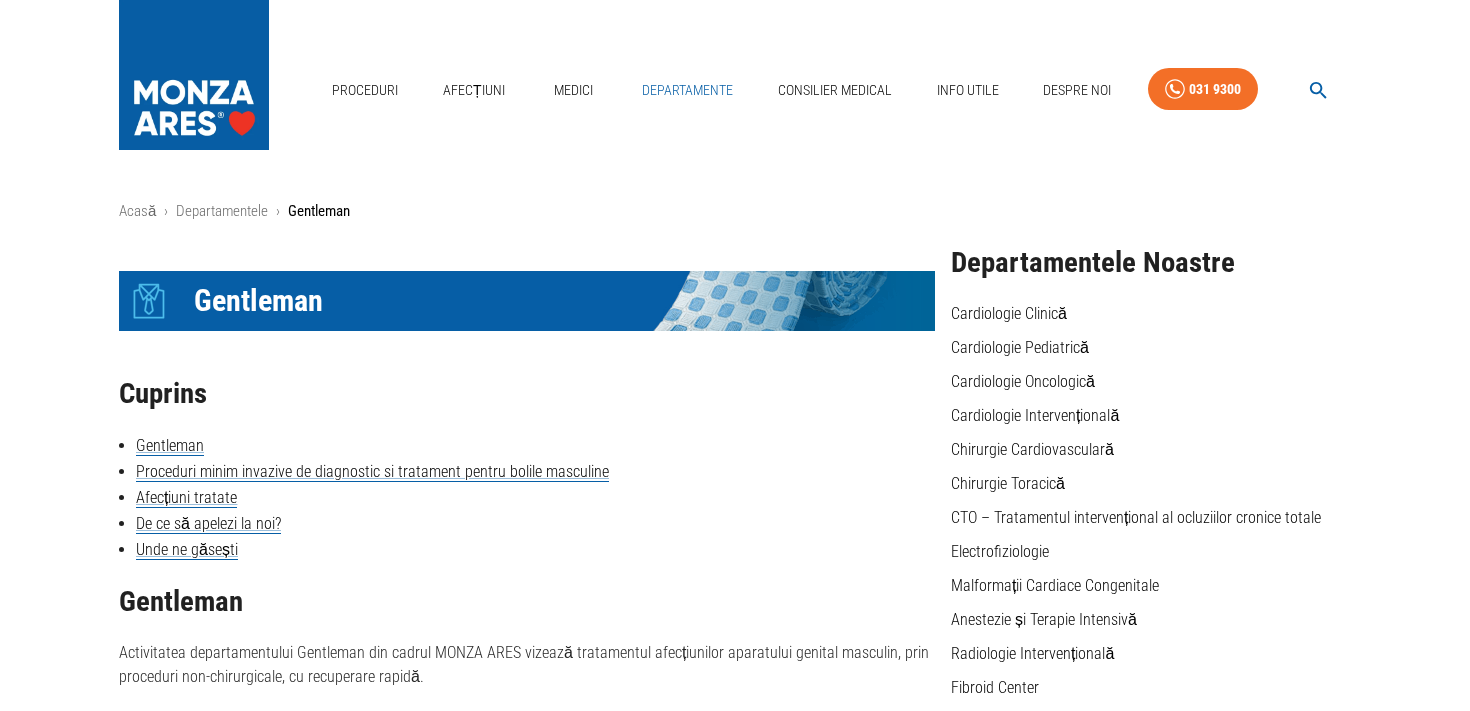 click on "Departamente" at bounding box center (687, 90) 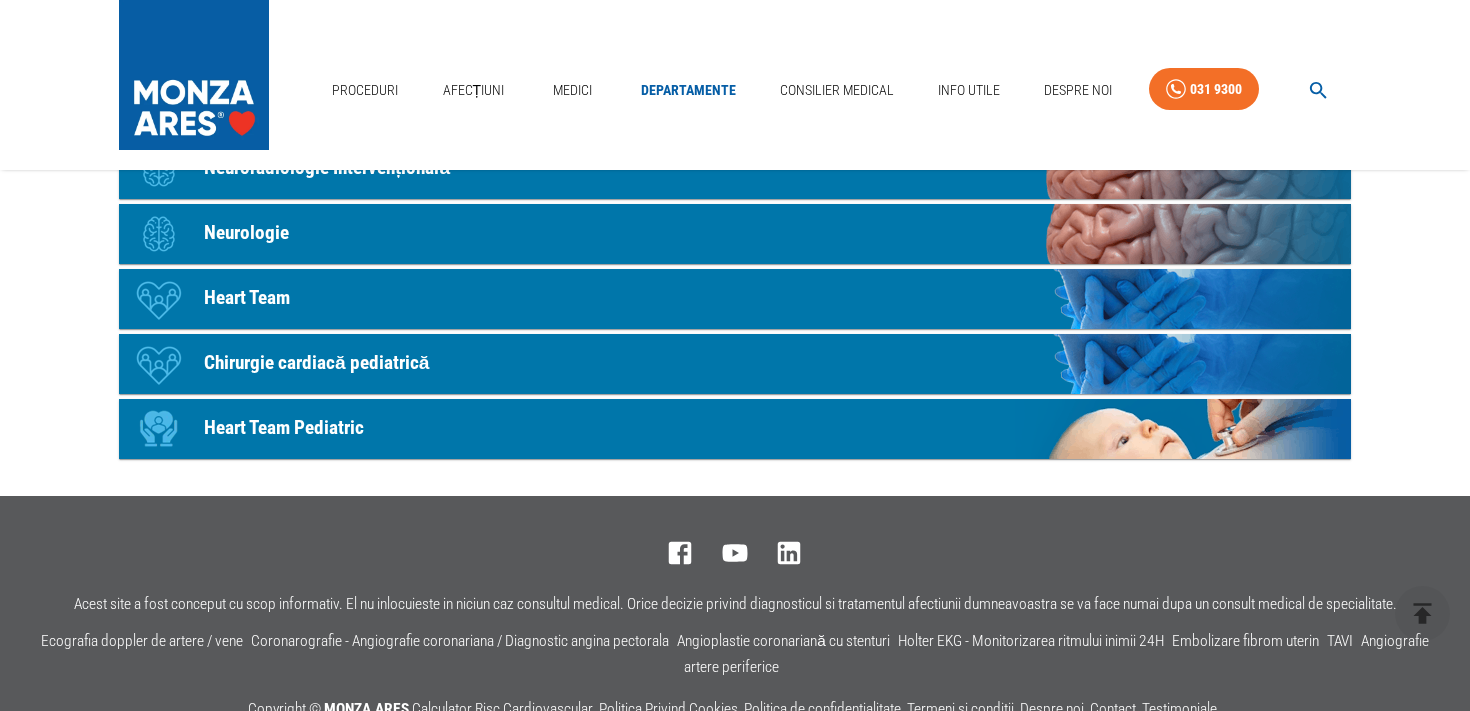 scroll, scrollTop: 1082, scrollLeft: 0, axis: vertical 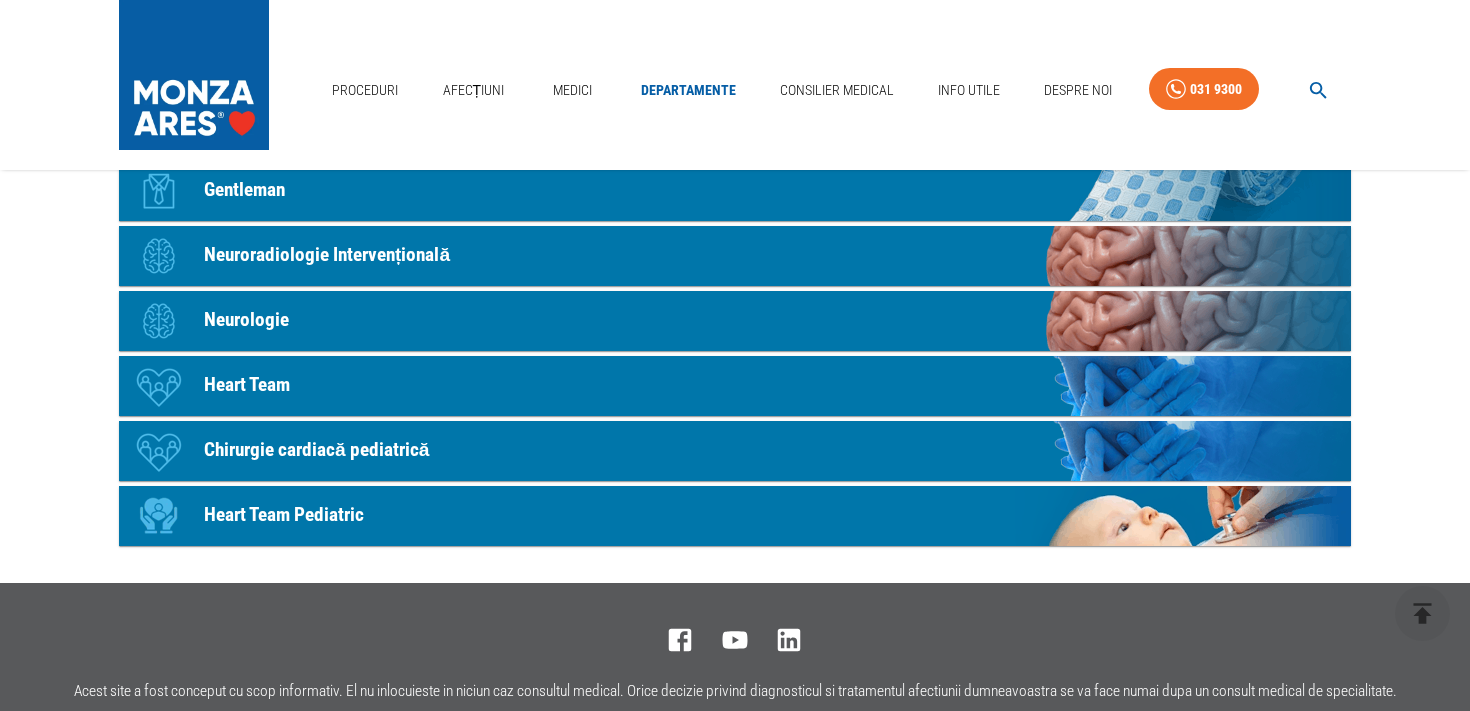 click on "Neuroradiologie Intervențională" at bounding box center [327, 255] 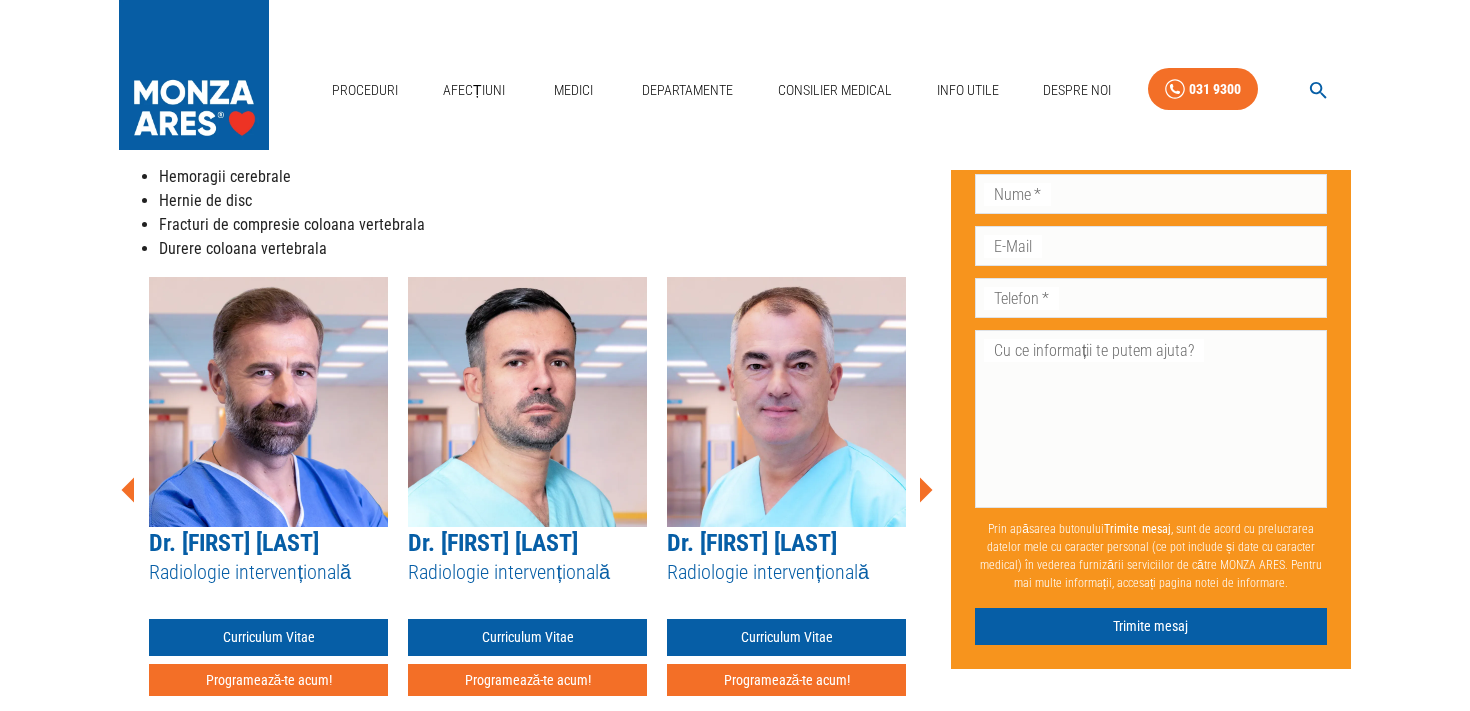 scroll, scrollTop: 0, scrollLeft: 0, axis: both 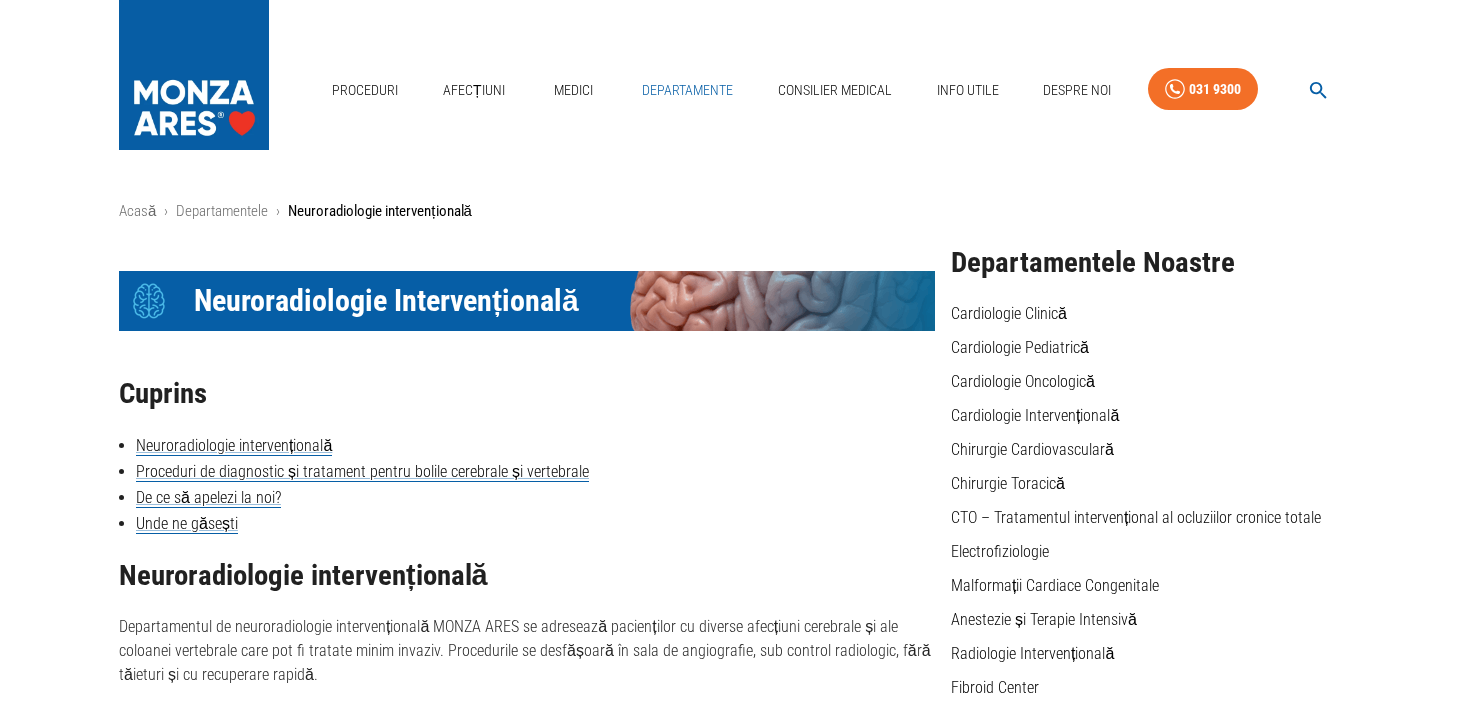 click on "Departamente" at bounding box center [687, 90] 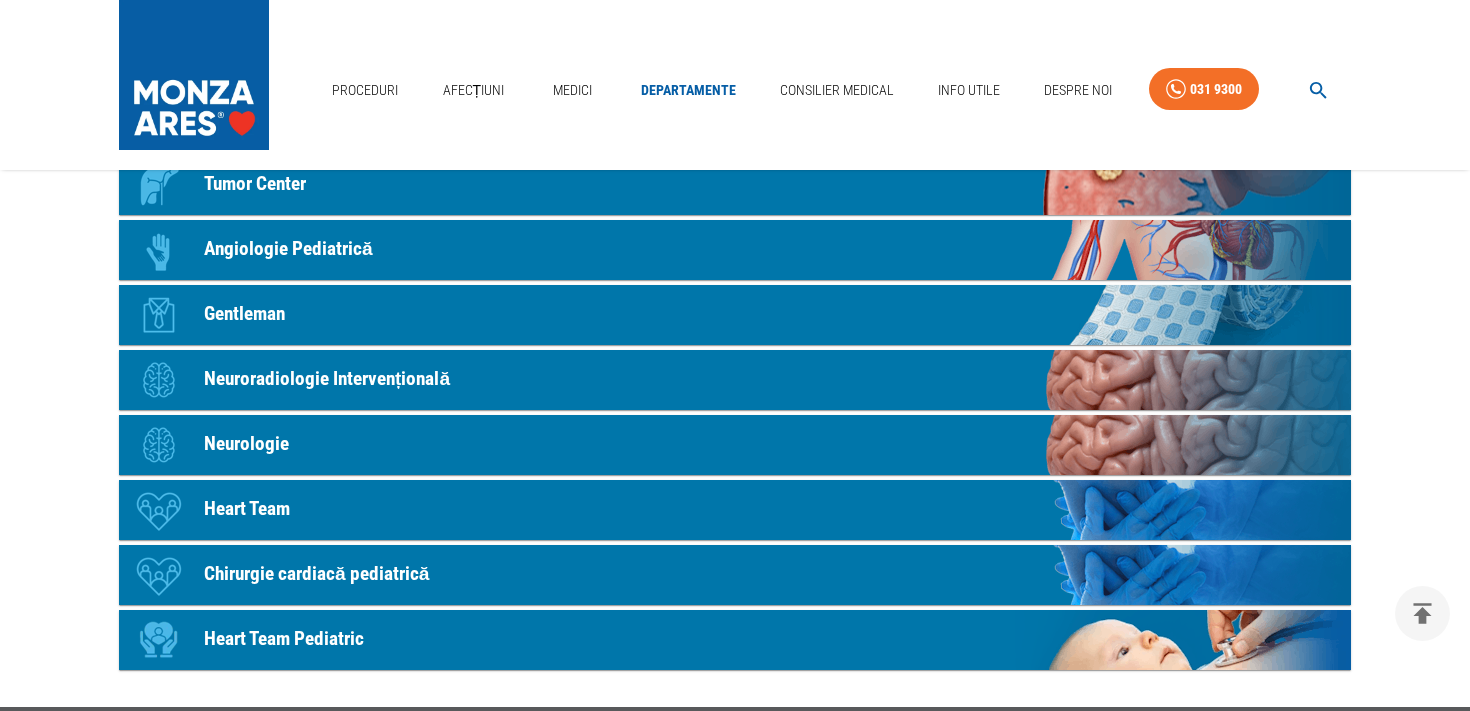 scroll, scrollTop: 976, scrollLeft: 0, axis: vertical 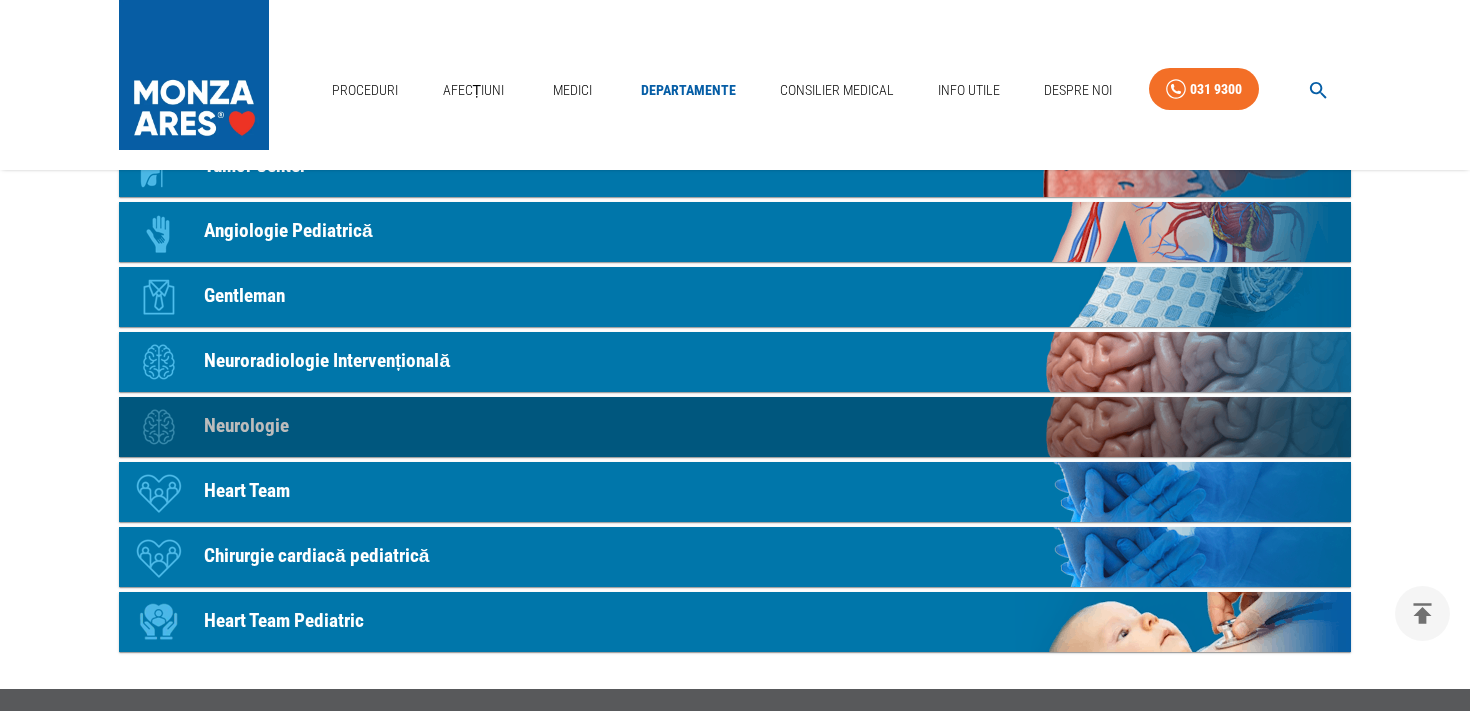 click on "Icon Neurologie" at bounding box center [735, 427] 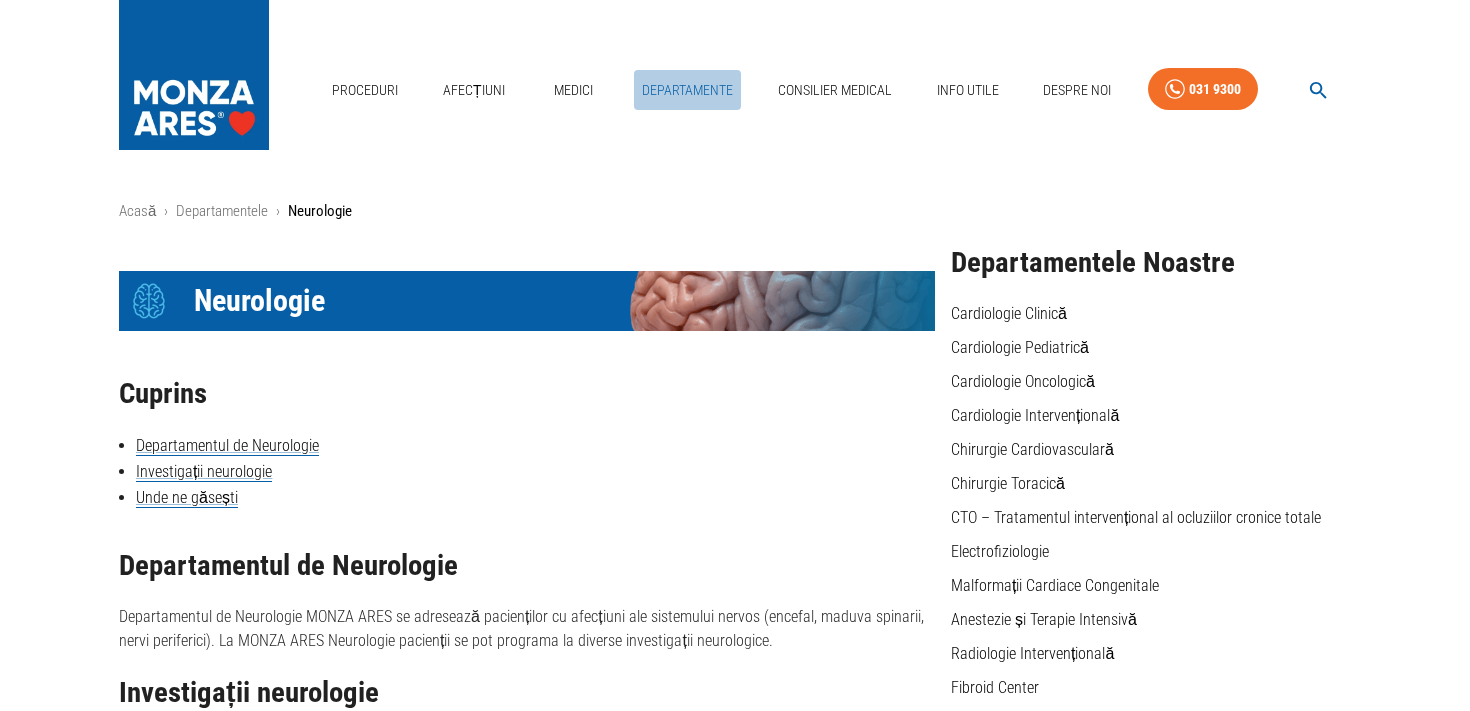 click on "Departamente" at bounding box center [687, 90] 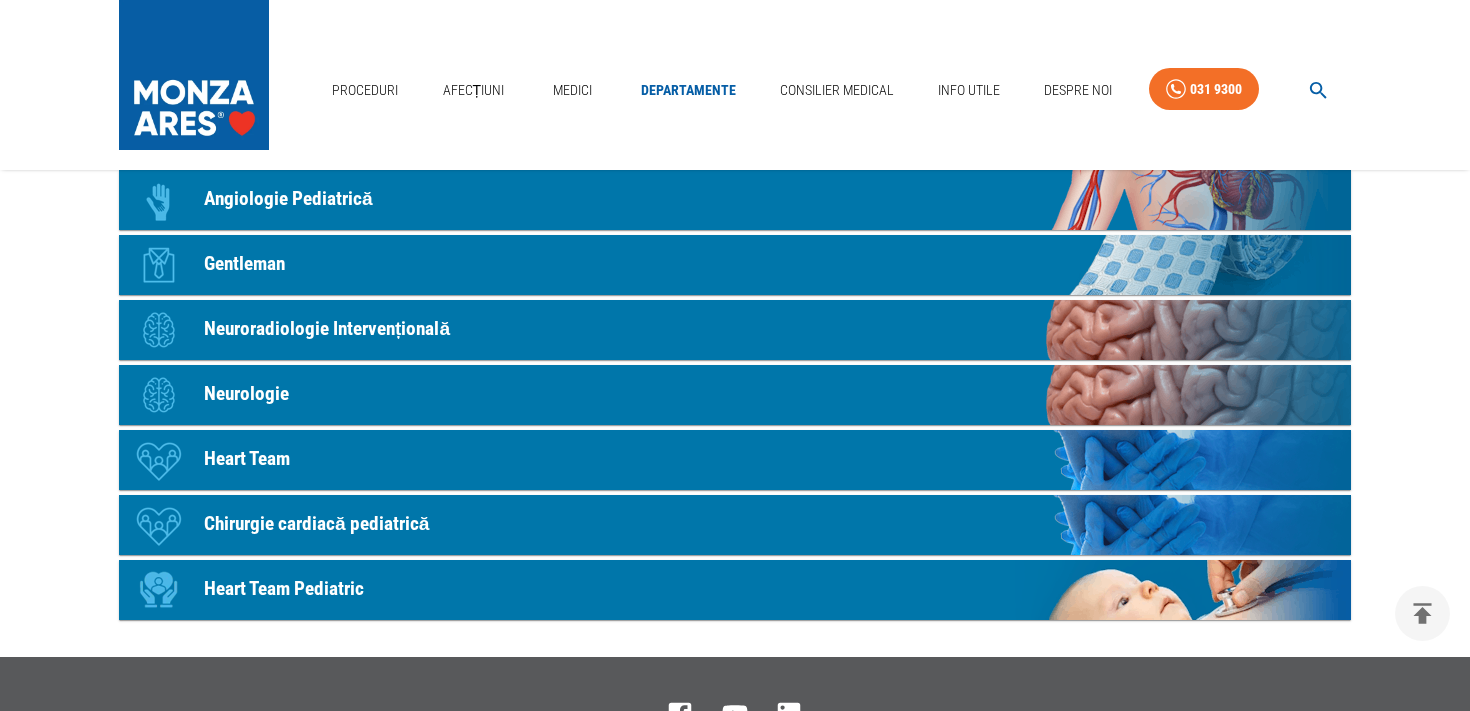 scroll, scrollTop: 1037, scrollLeft: 0, axis: vertical 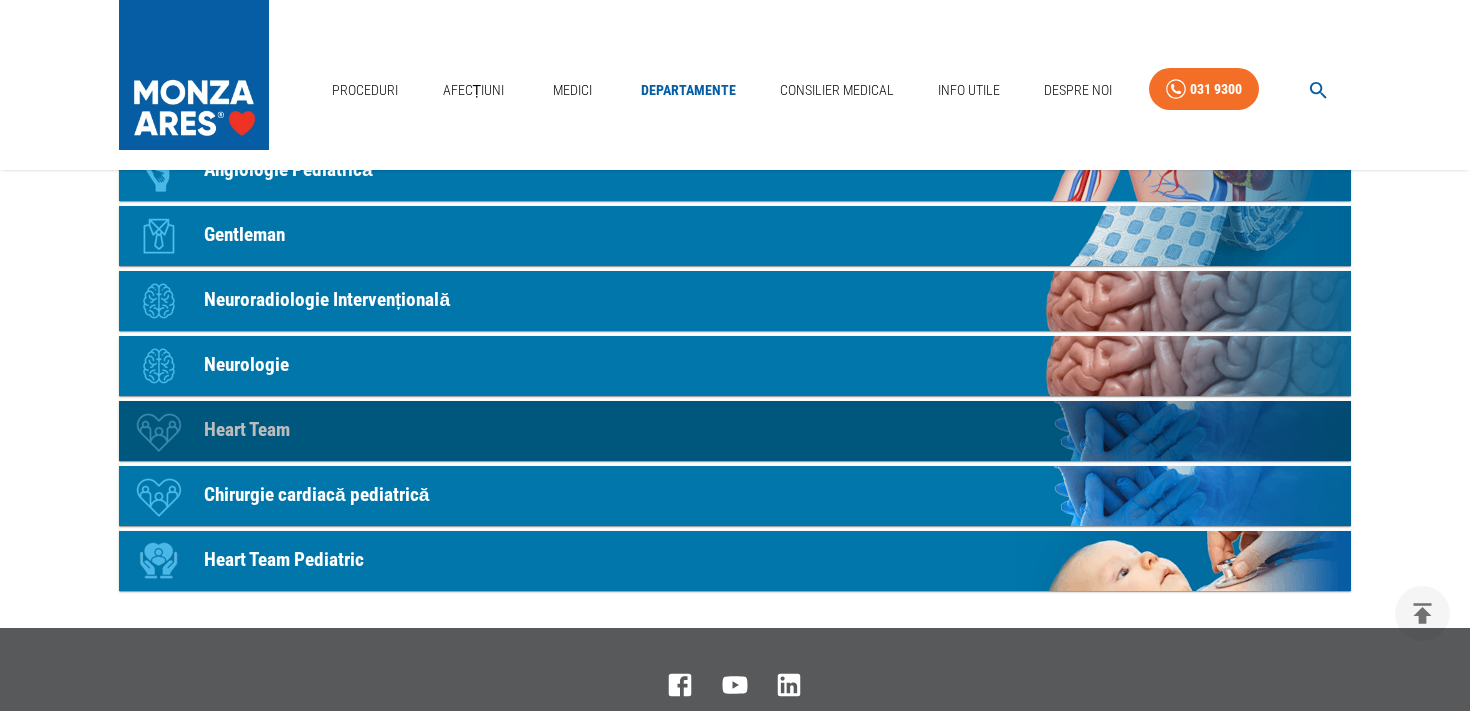 click on "Heart Team" at bounding box center [247, 430] 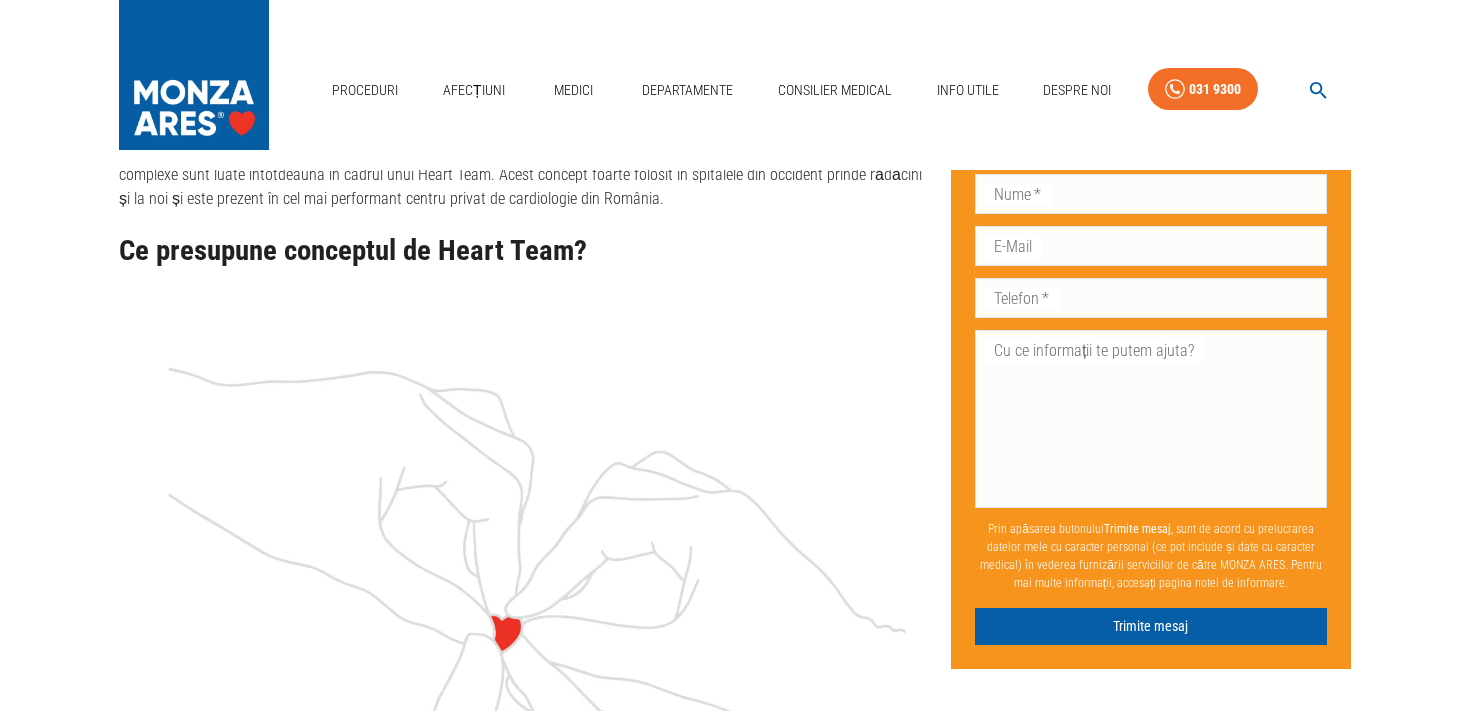 scroll, scrollTop: 0, scrollLeft: 0, axis: both 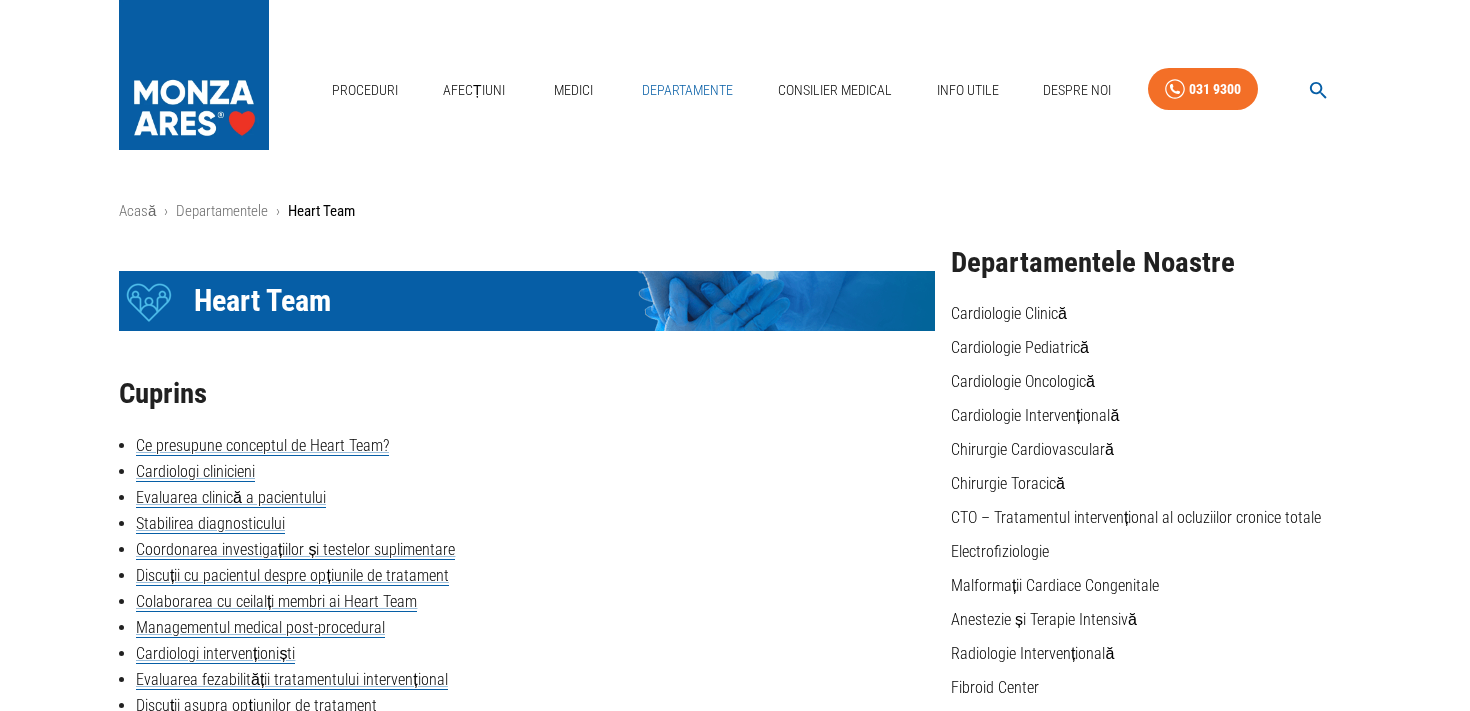 click on "Departamente" at bounding box center (687, 90) 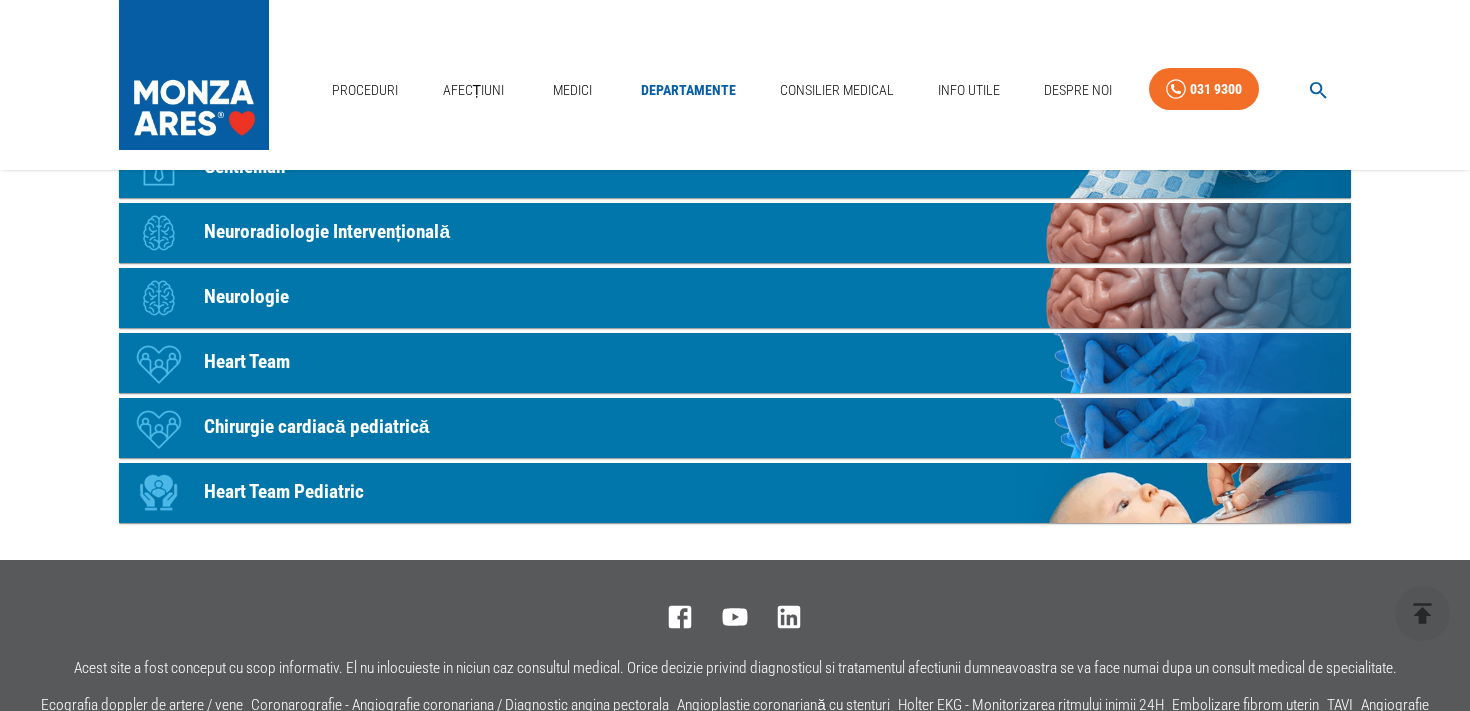 scroll, scrollTop: 1095, scrollLeft: 0, axis: vertical 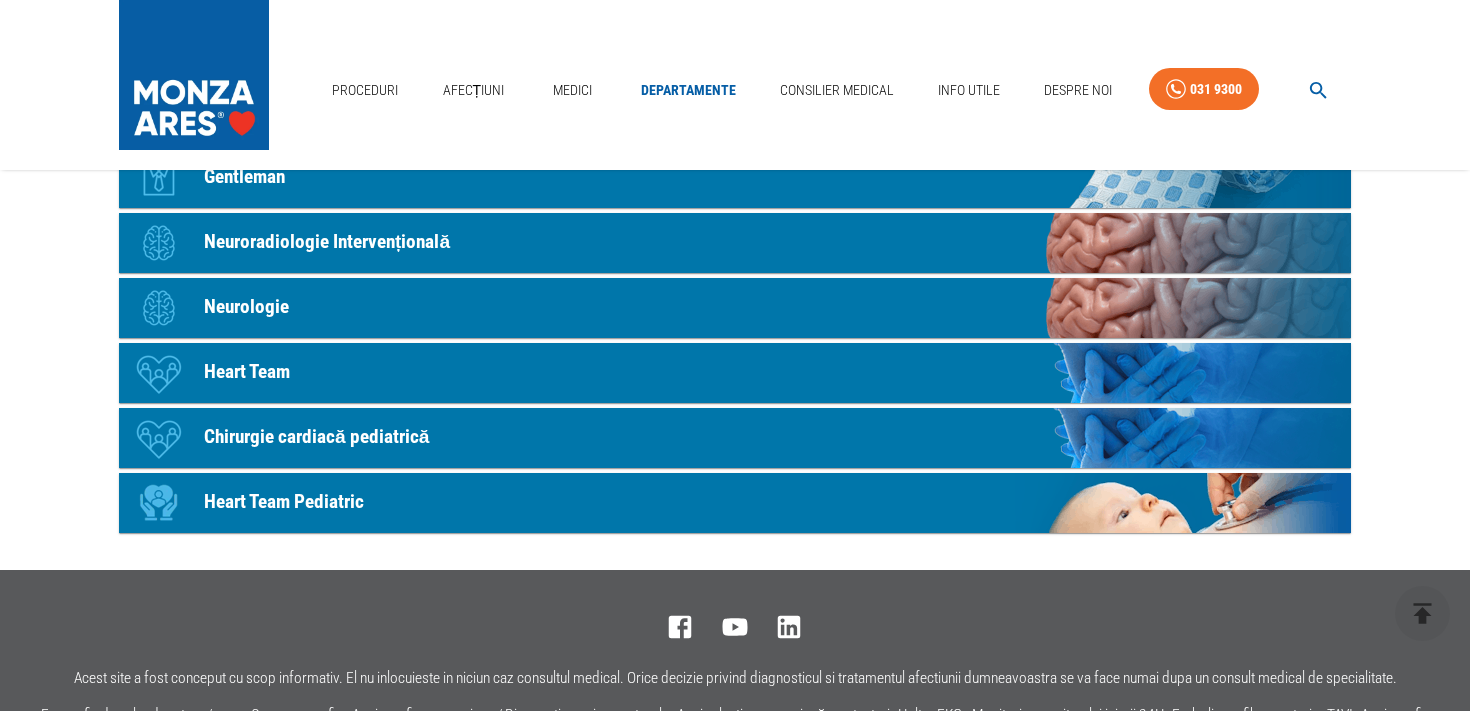 click on "Chirurgie cardiacă pediatrică" at bounding box center [316, 437] 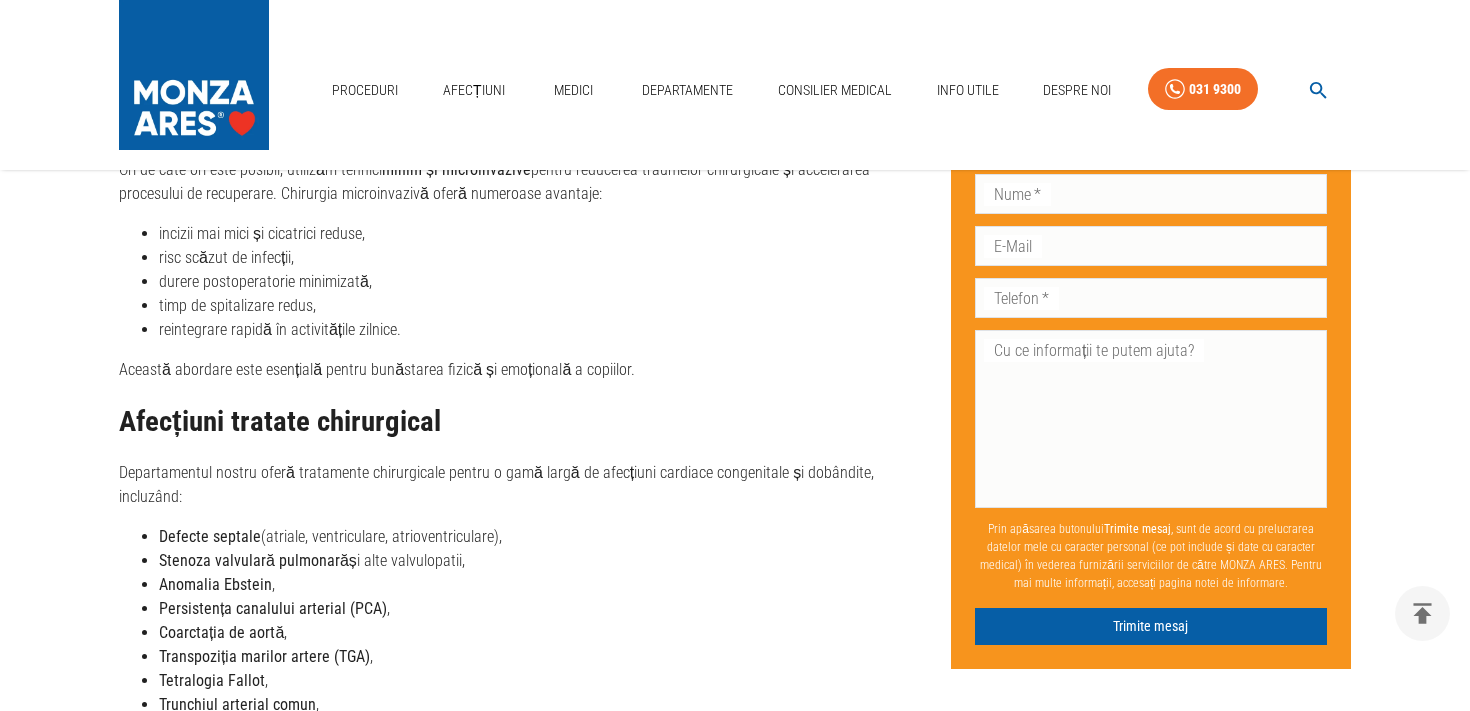 scroll, scrollTop: 0, scrollLeft: 0, axis: both 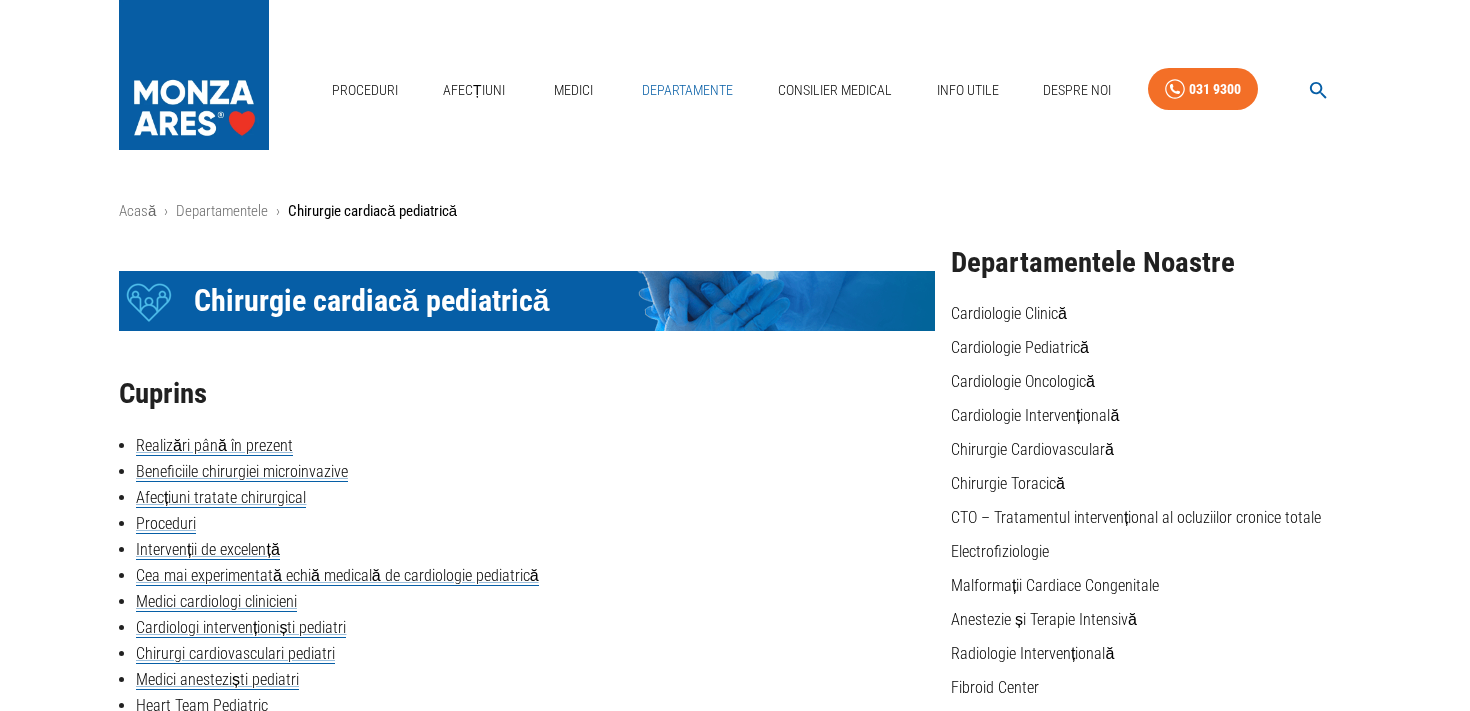 click on "Departamente" at bounding box center [687, 90] 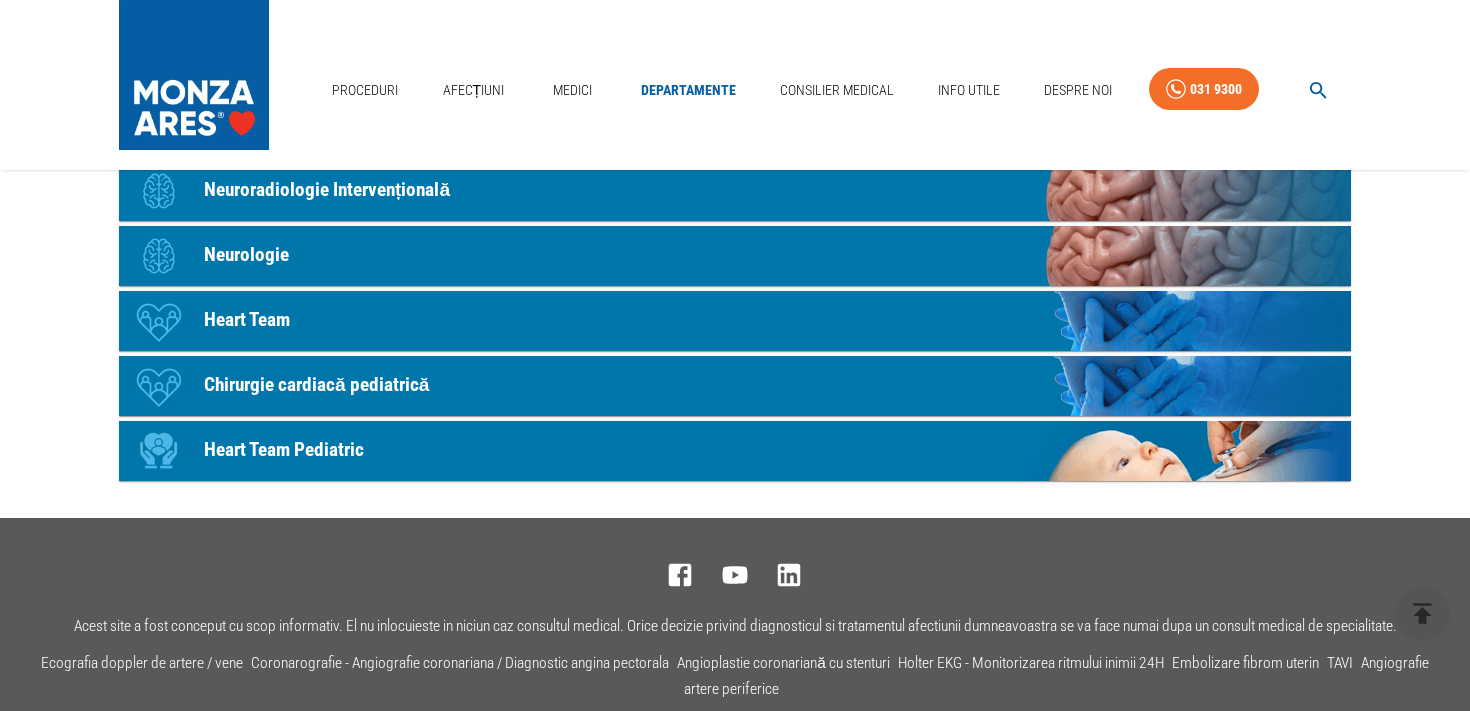 scroll, scrollTop: 1171, scrollLeft: 0, axis: vertical 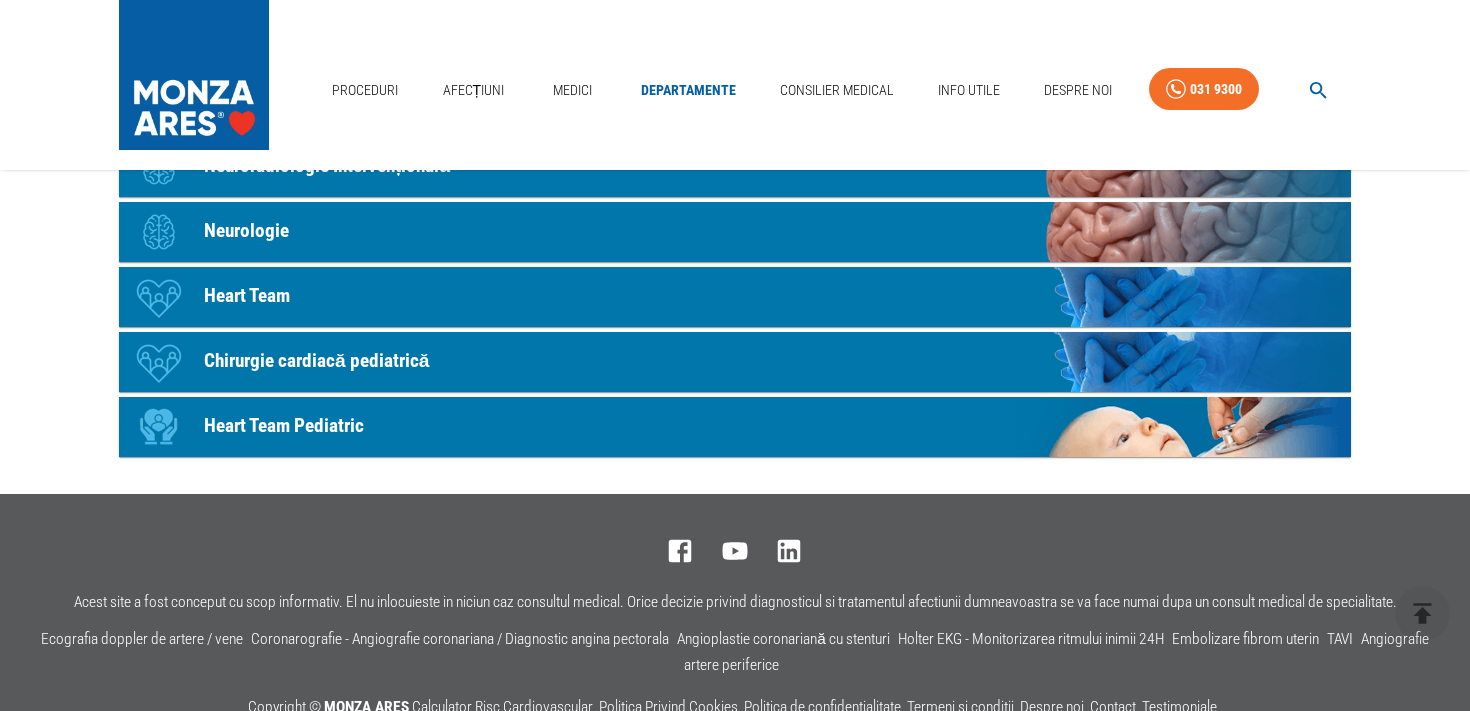 click on "Icon Heart Team Pediatric" at bounding box center (735, 427) 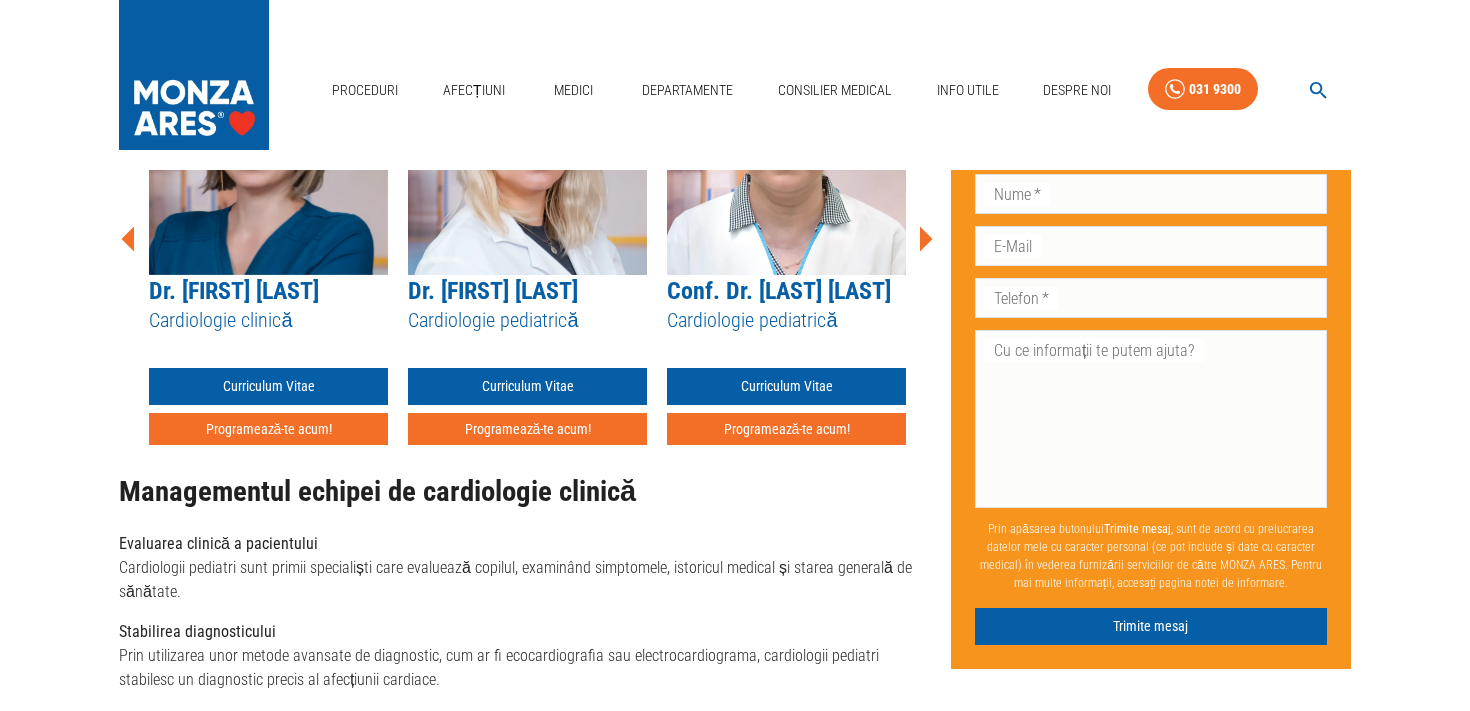 scroll, scrollTop: 0, scrollLeft: 0, axis: both 